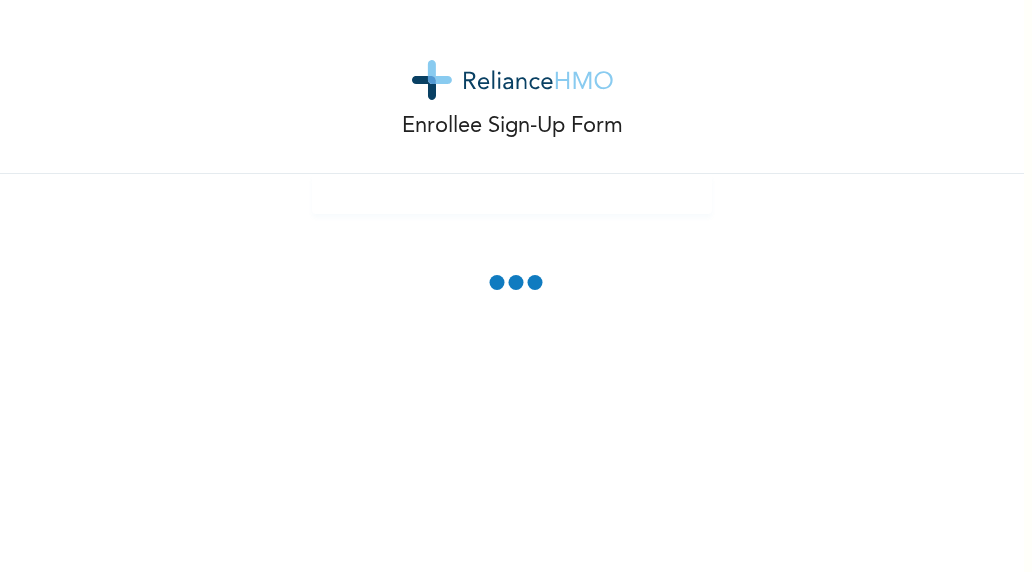 scroll, scrollTop: 0, scrollLeft: 0, axis: both 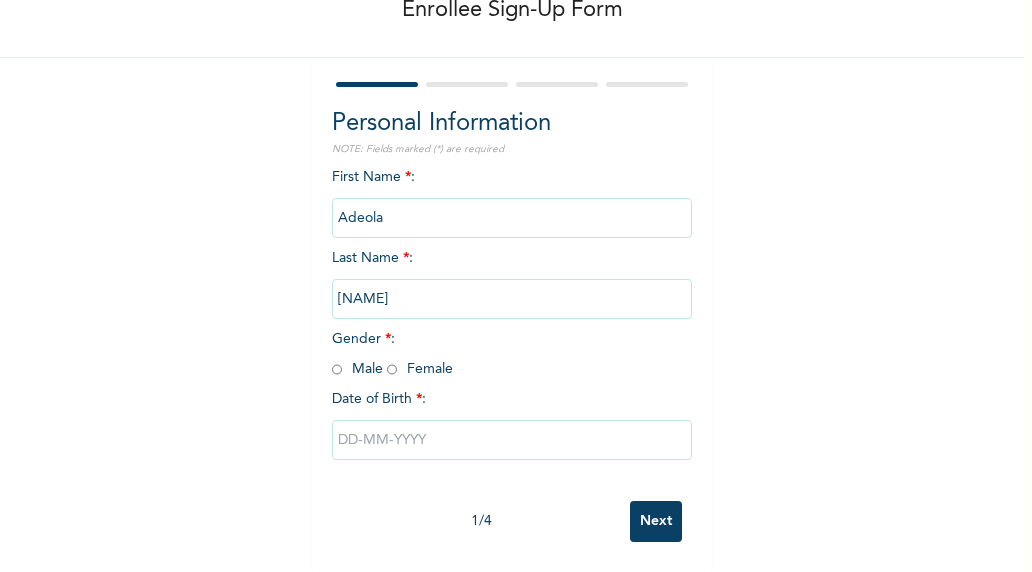 click at bounding box center (392, 369) 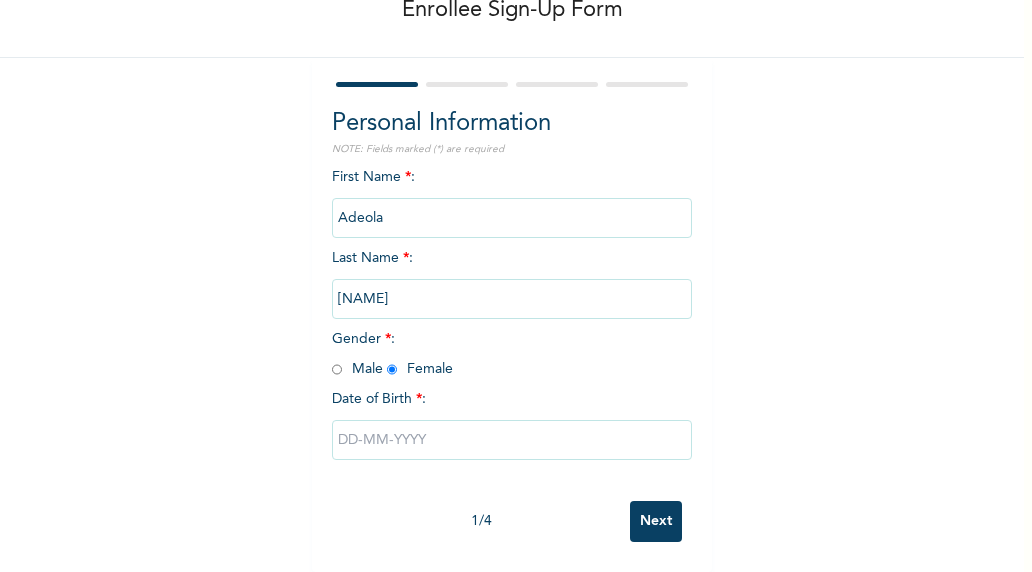 radio on "true" 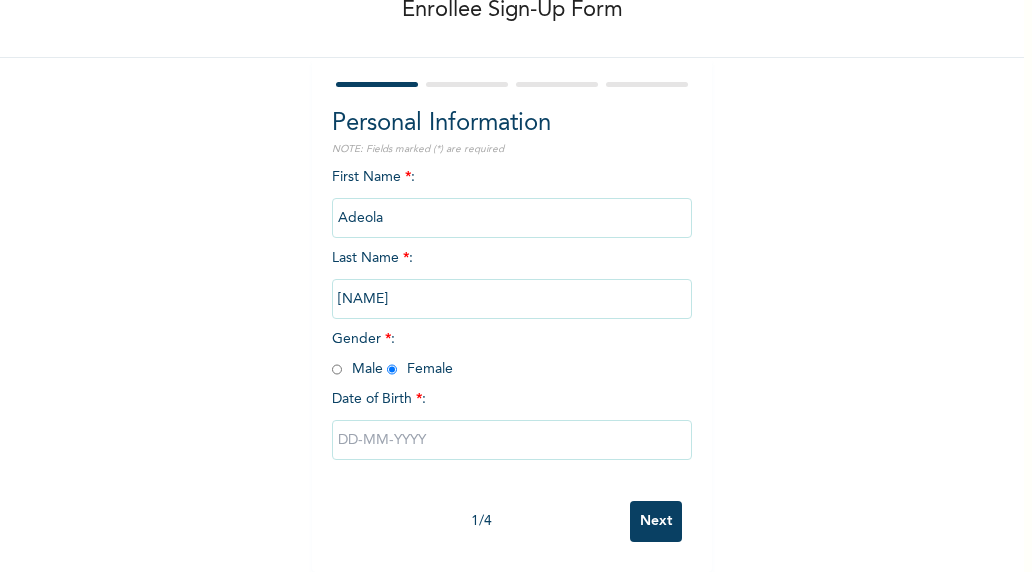 click at bounding box center [512, 440] 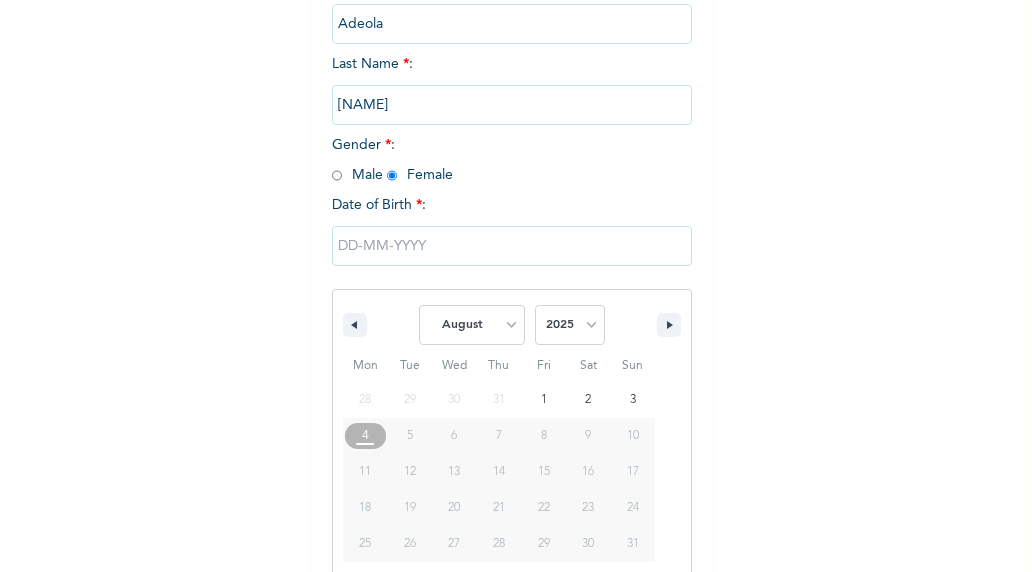 scroll, scrollTop: 338, scrollLeft: 0, axis: vertical 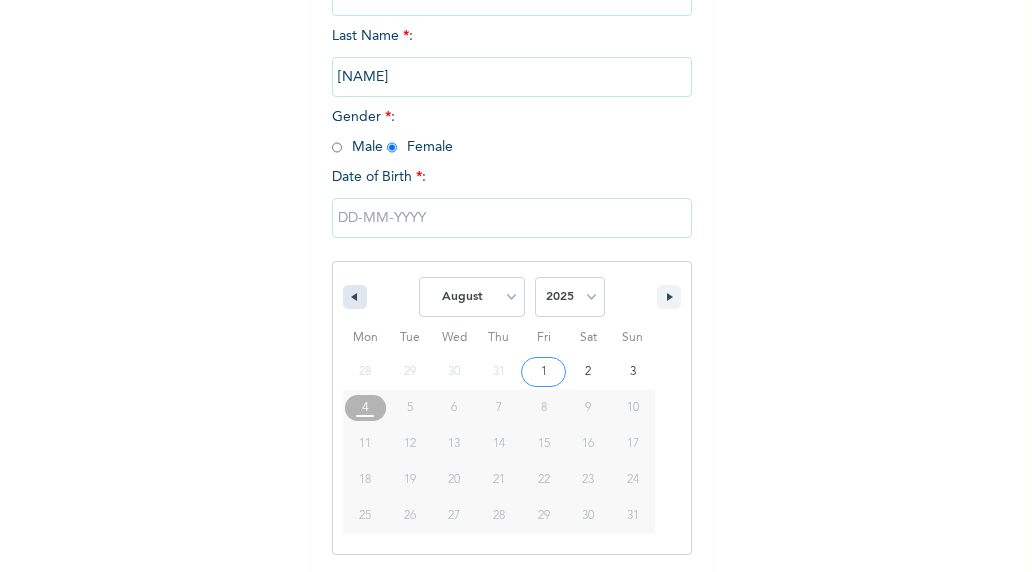 click at bounding box center (352, 297) 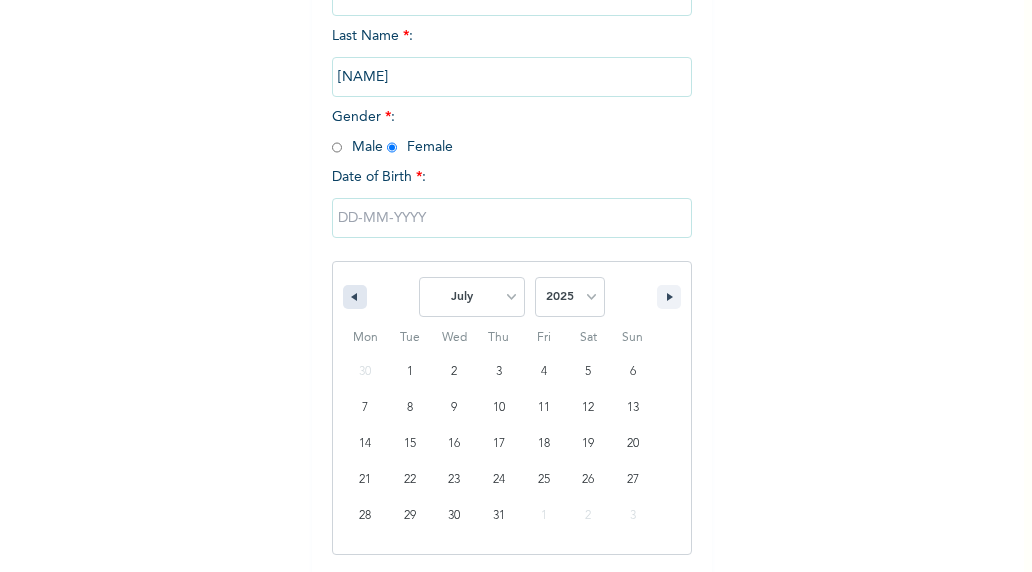 click at bounding box center (352, 297) 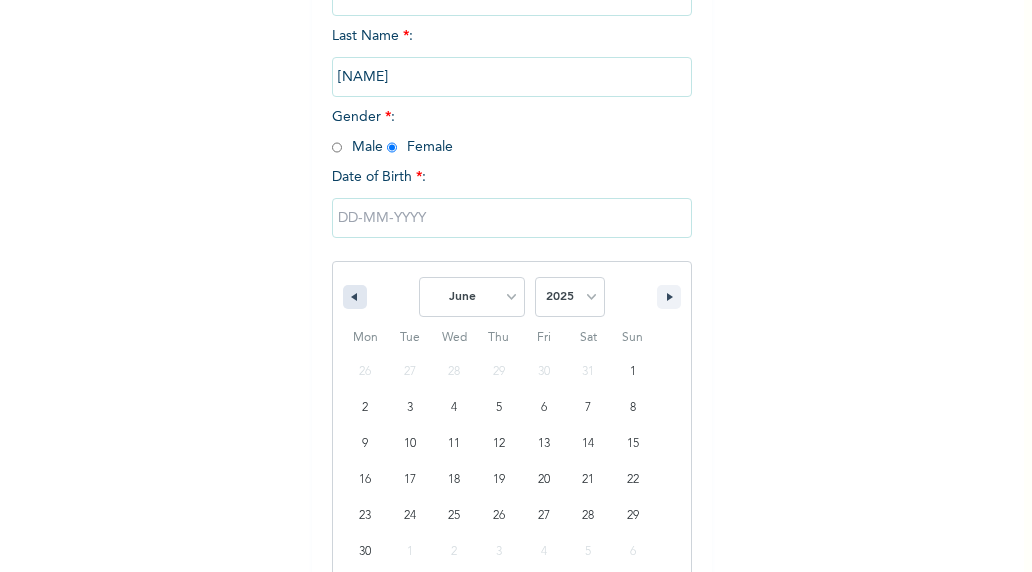 click at bounding box center [352, 297] 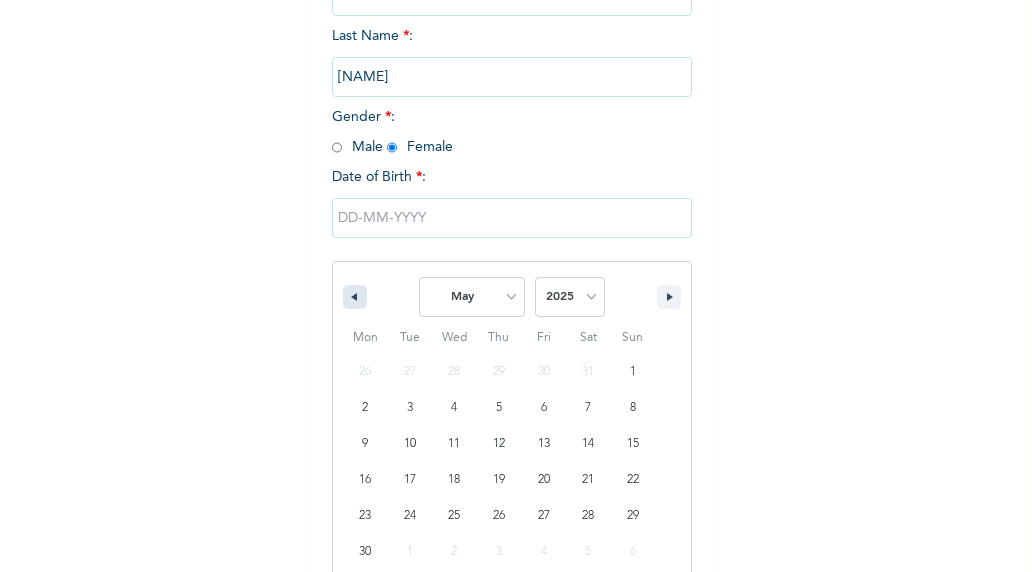 click at bounding box center (352, 297) 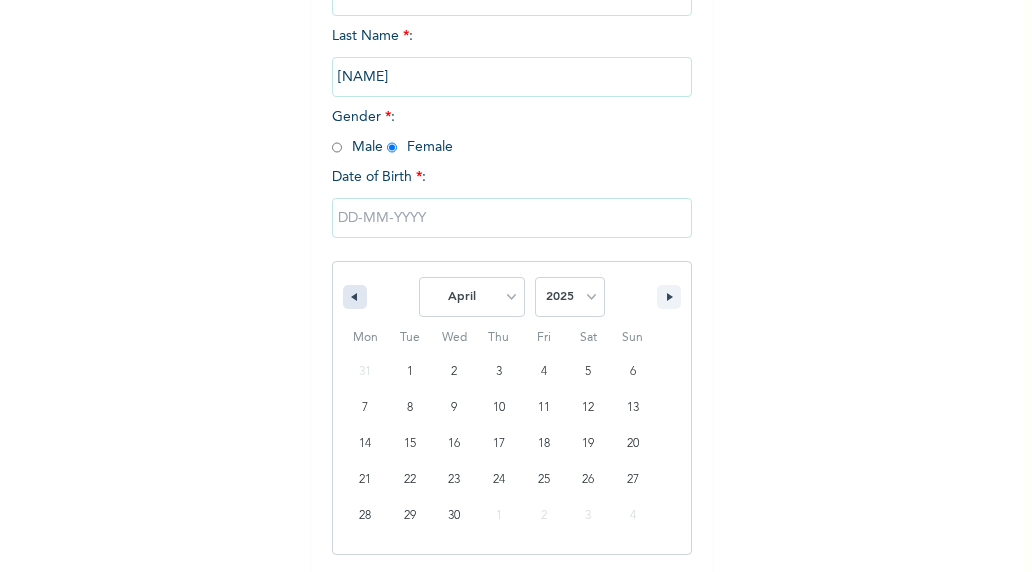 click at bounding box center (352, 297) 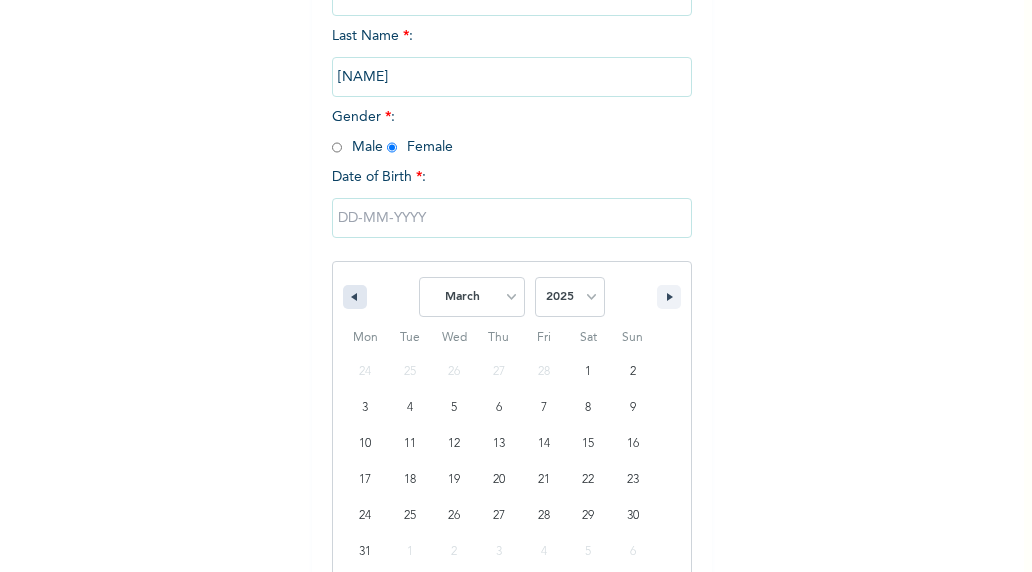 click at bounding box center (352, 297) 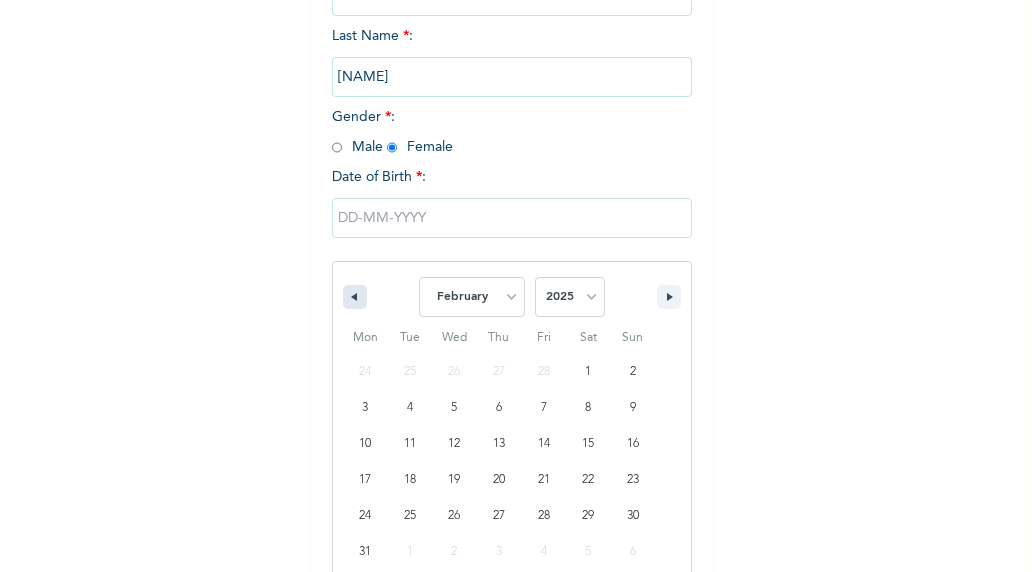 click at bounding box center [352, 297] 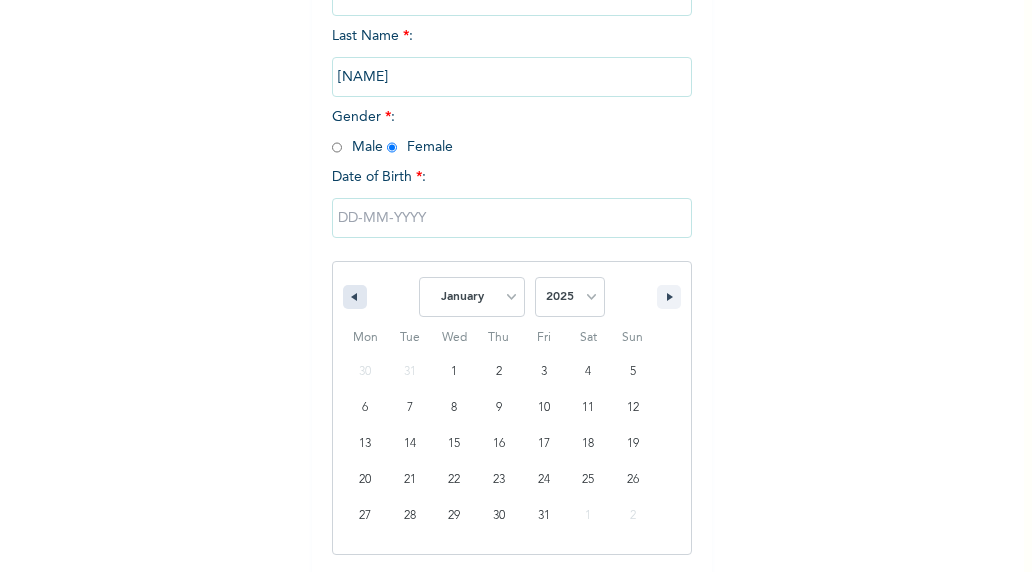 click at bounding box center [352, 297] 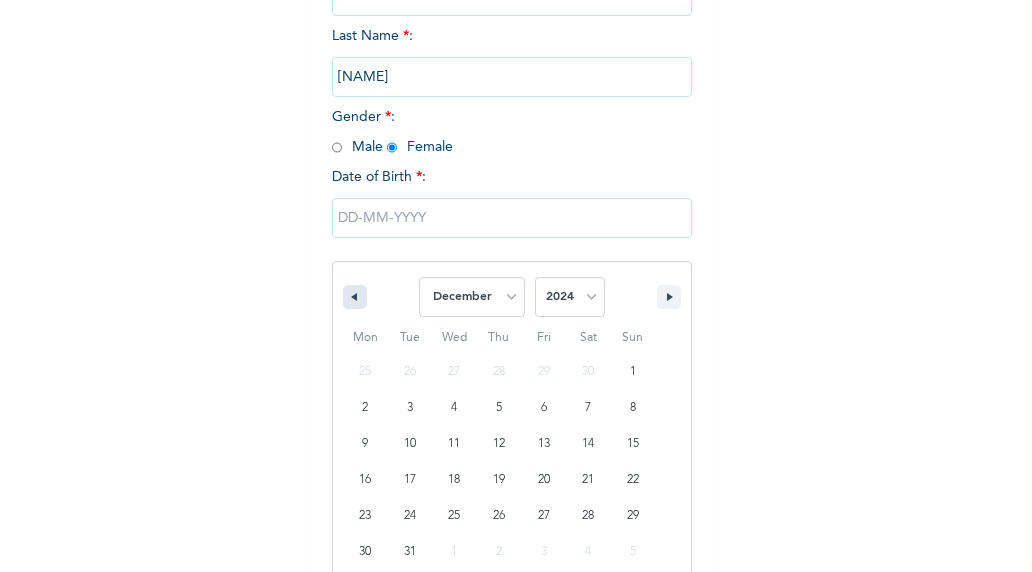 click at bounding box center [352, 297] 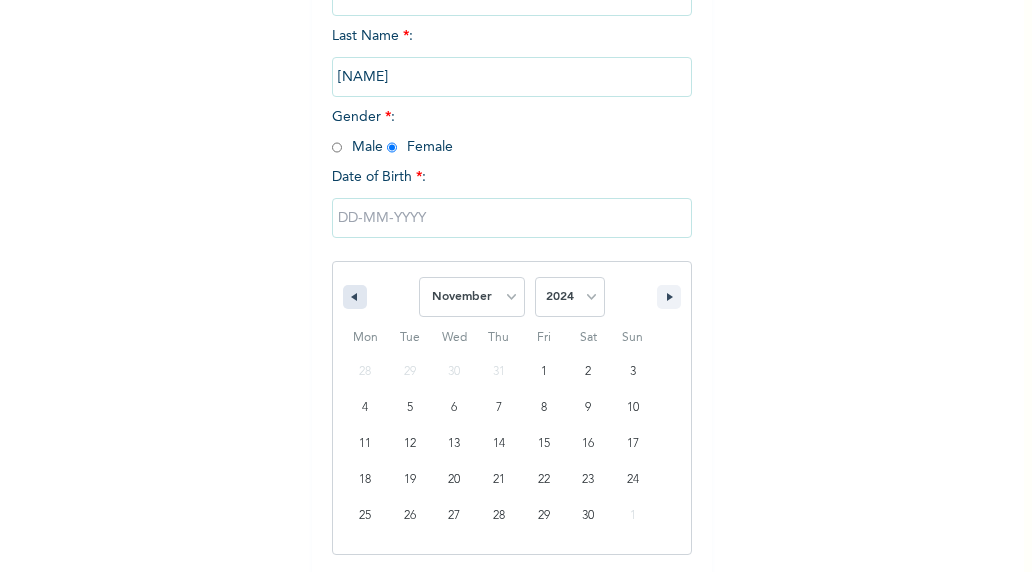 click at bounding box center [352, 297] 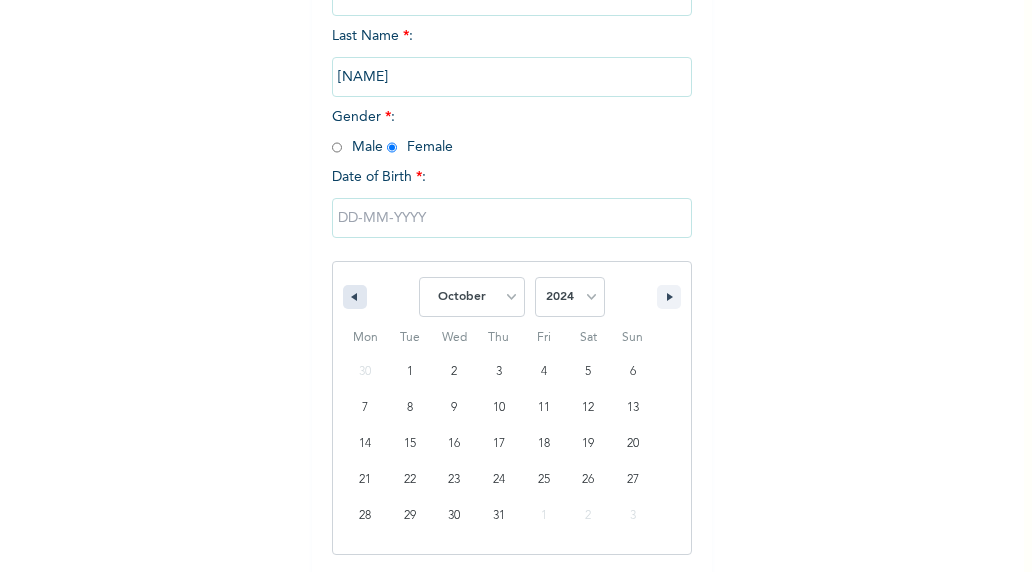 click at bounding box center (352, 297) 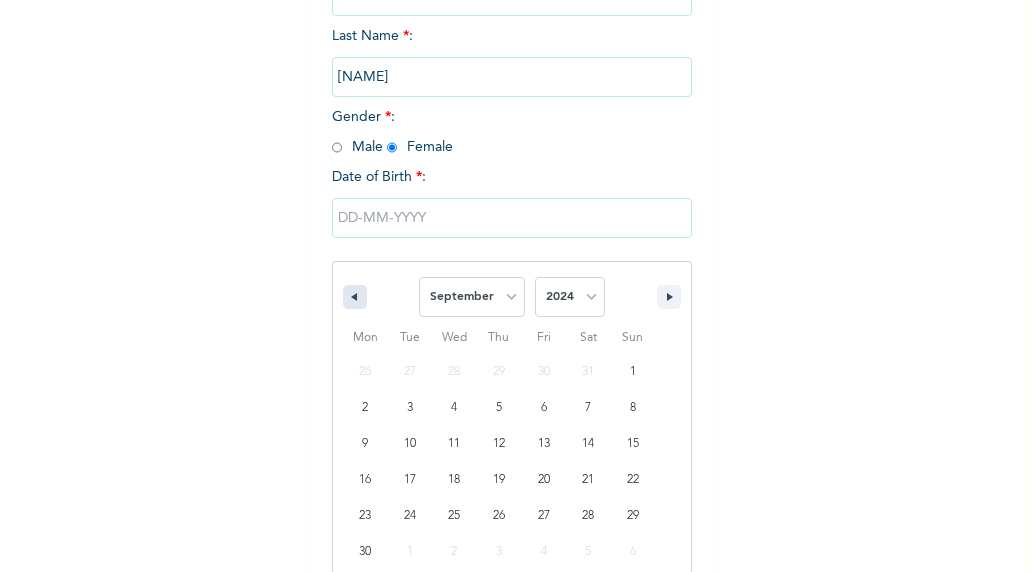 click at bounding box center (352, 297) 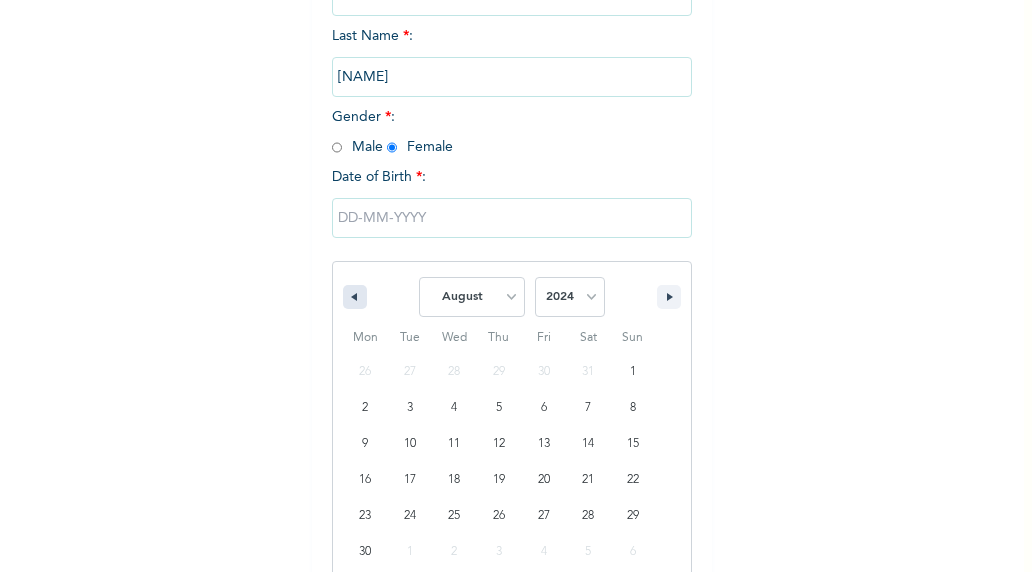 click at bounding box center (352, 297) 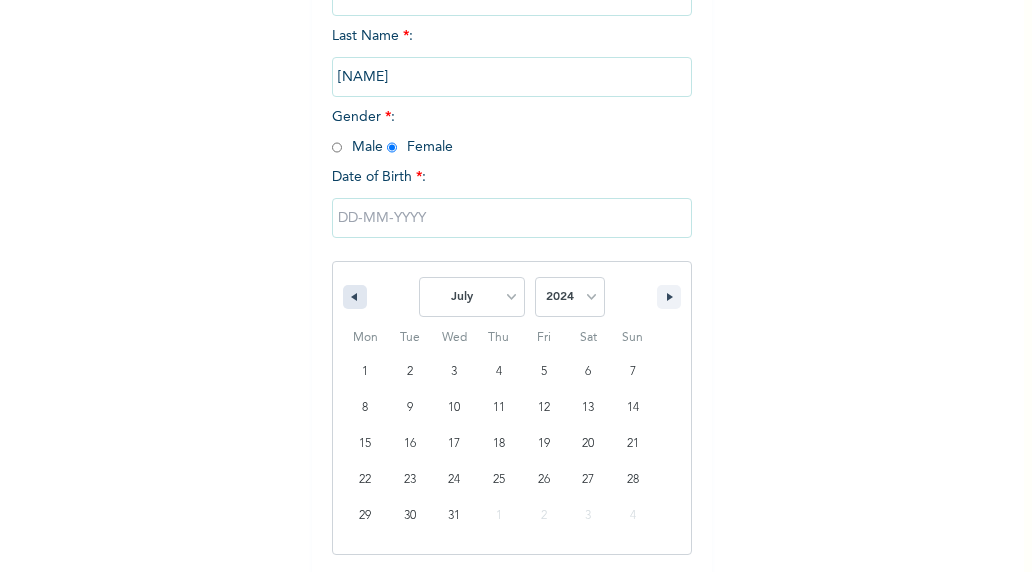 click at bounding box center [352, 297] 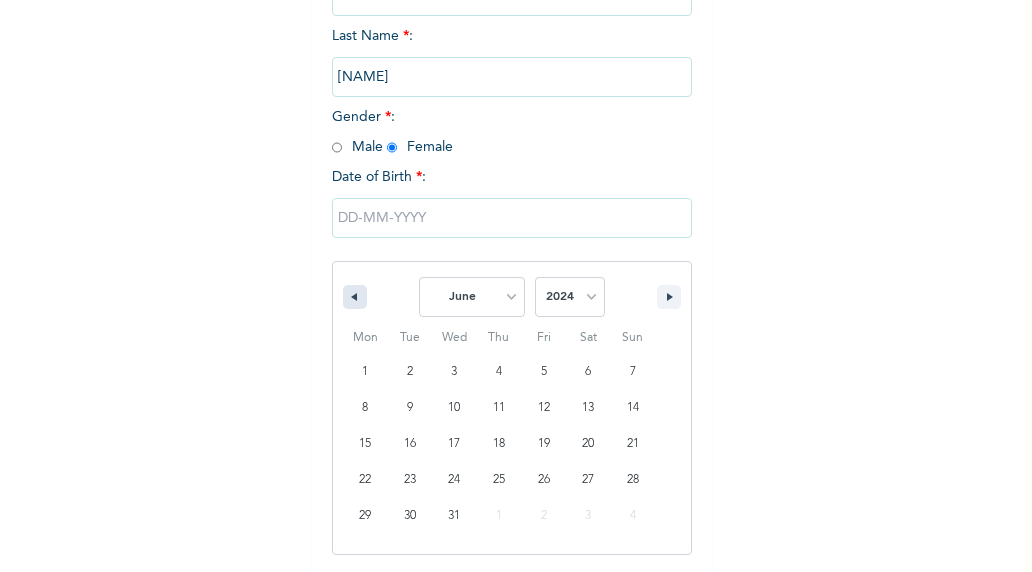 click at bounding box center (352, 297) 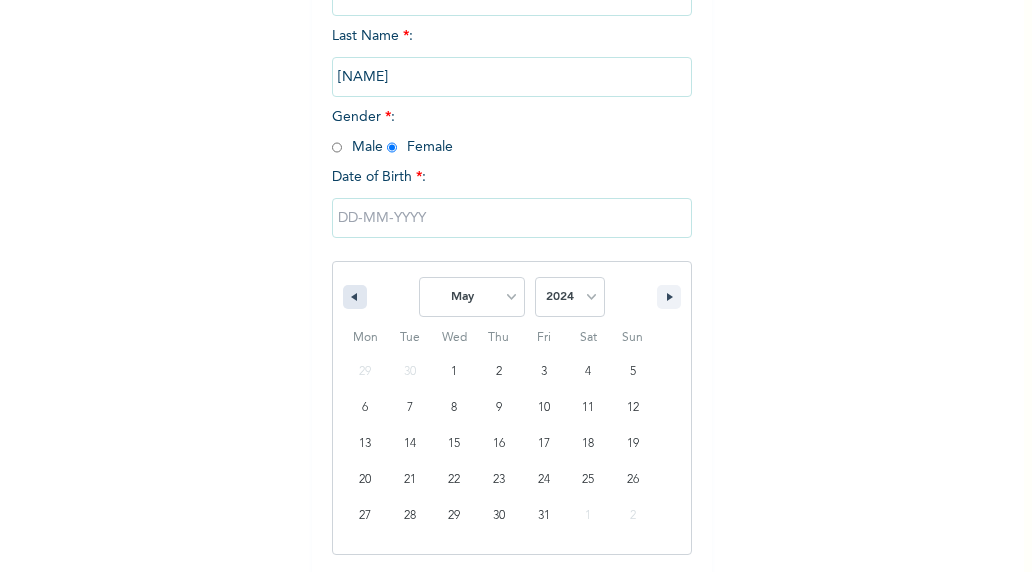 click at bounding box center (352, 297) 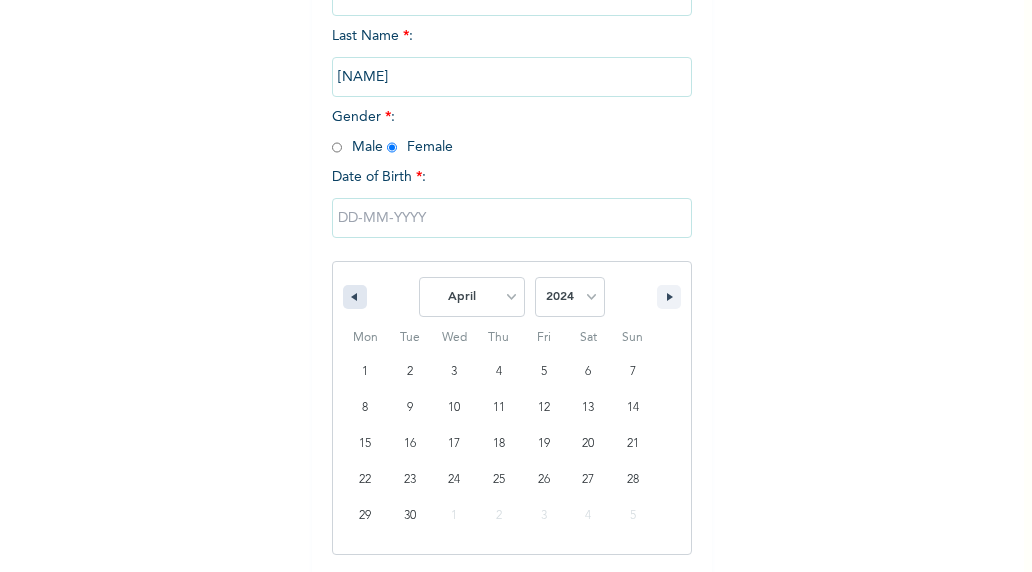 click at bounding box center [352, 297] 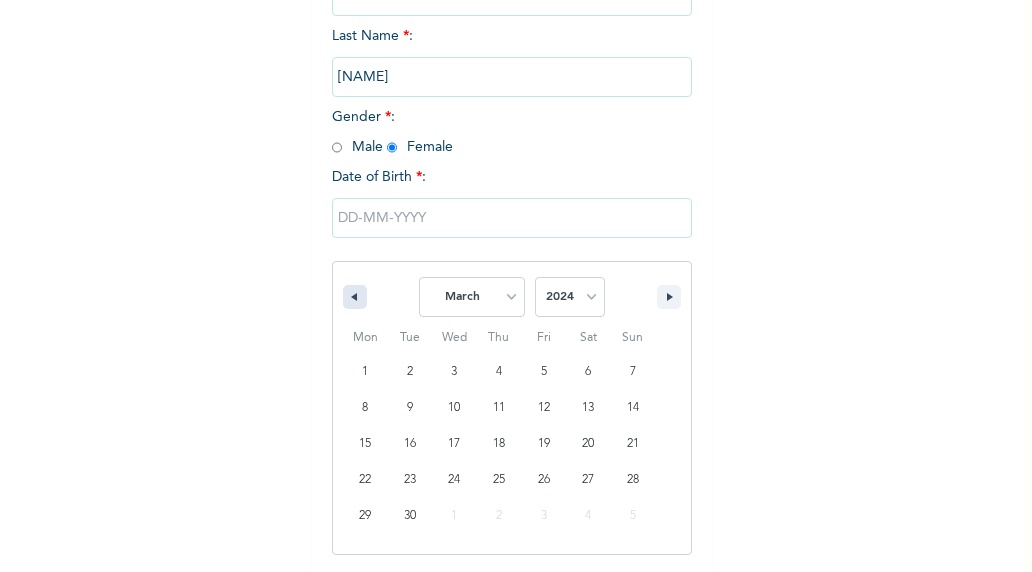 click at bounding box center (352, 297) 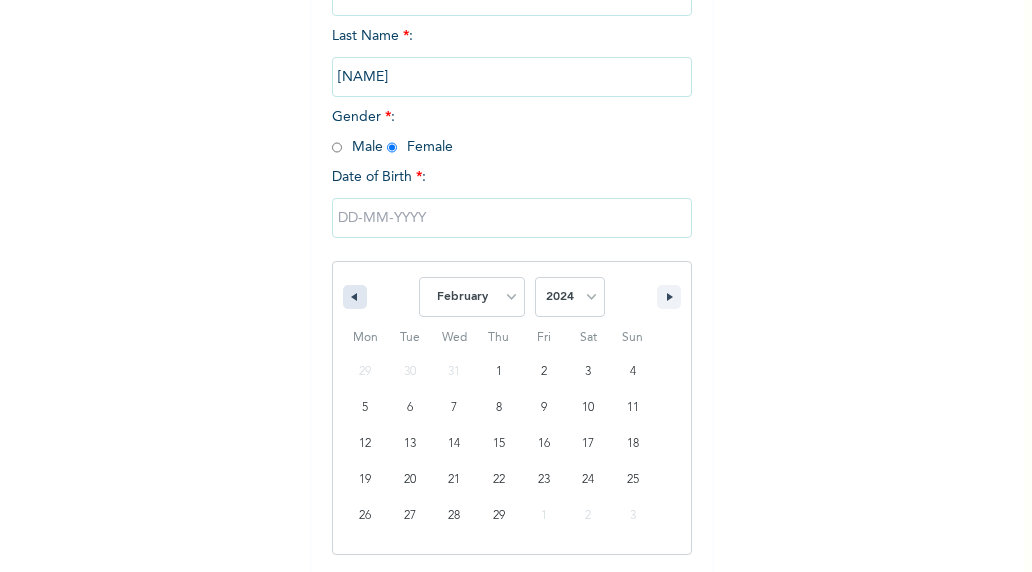 click at bounding box center [352, 297] 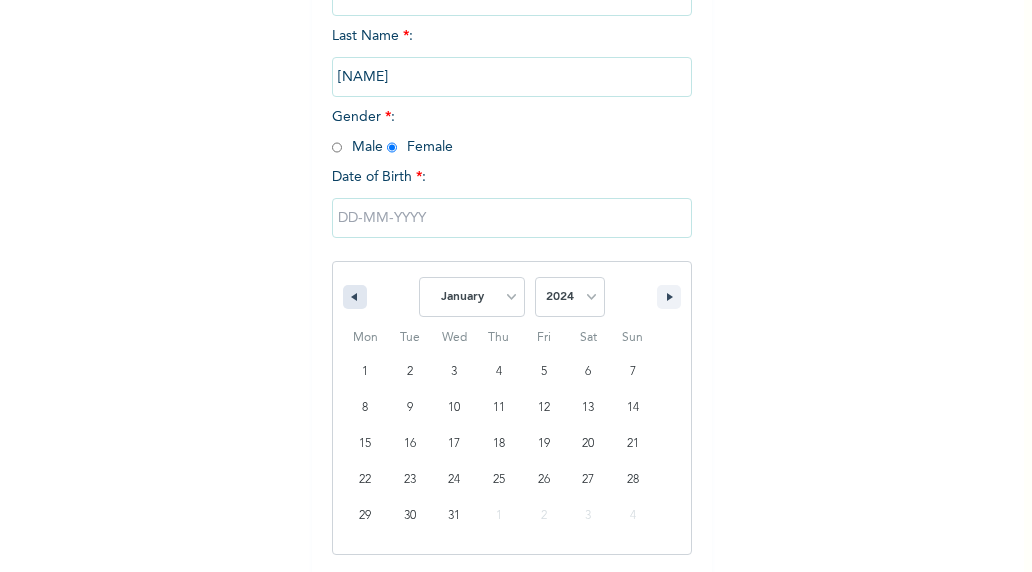 click at bounding box center [352, 297] 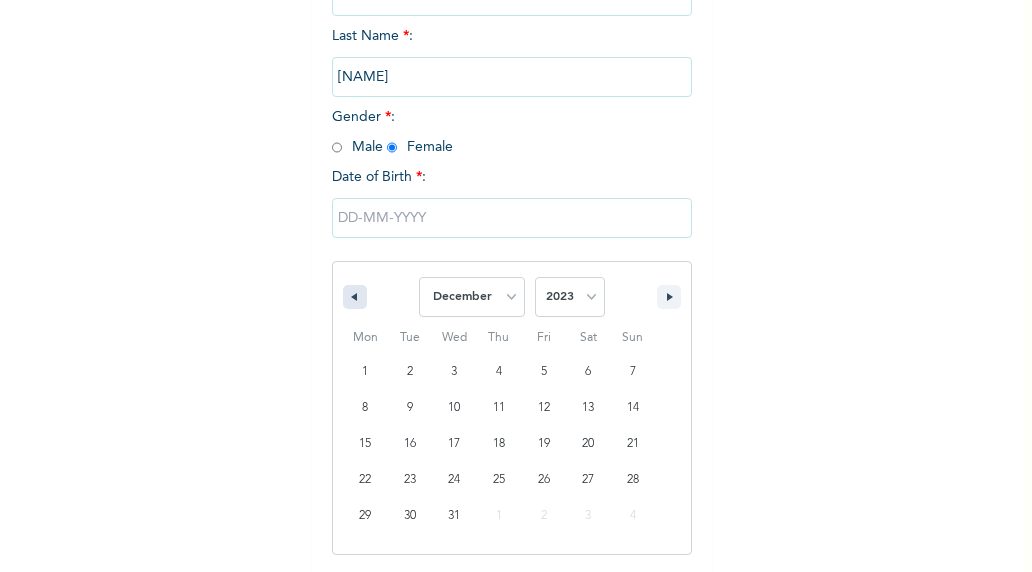 click at bounding box center [352, 297] 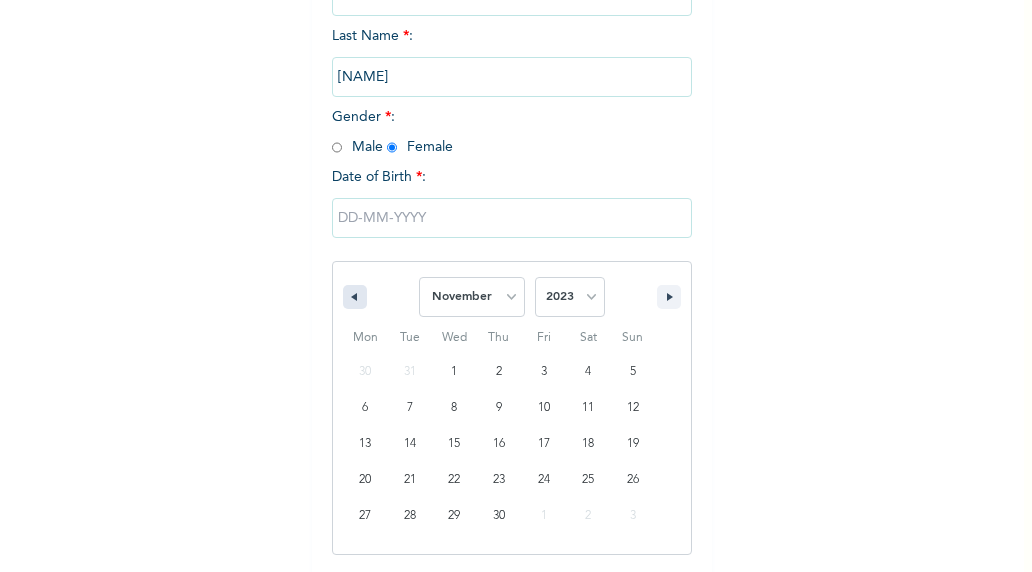 click at bounding box center (352, 297) 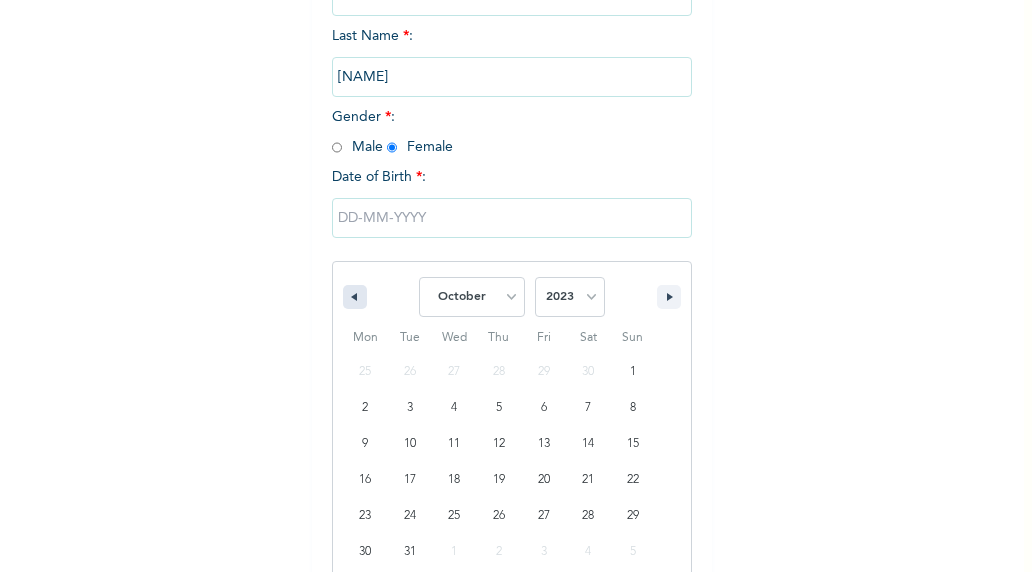 click at bounding box center (352, 297) 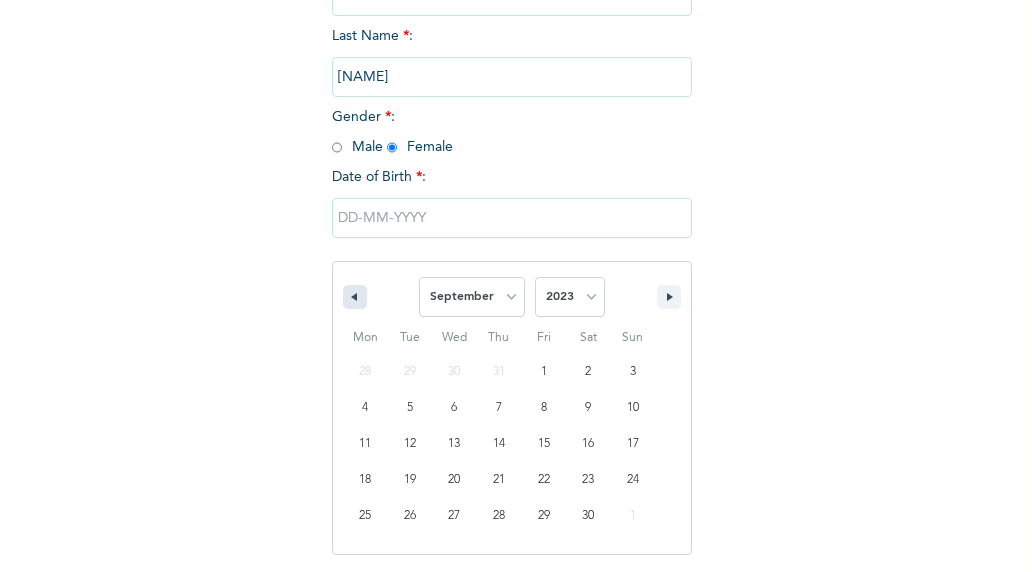 click at bounding box center (352, 297) 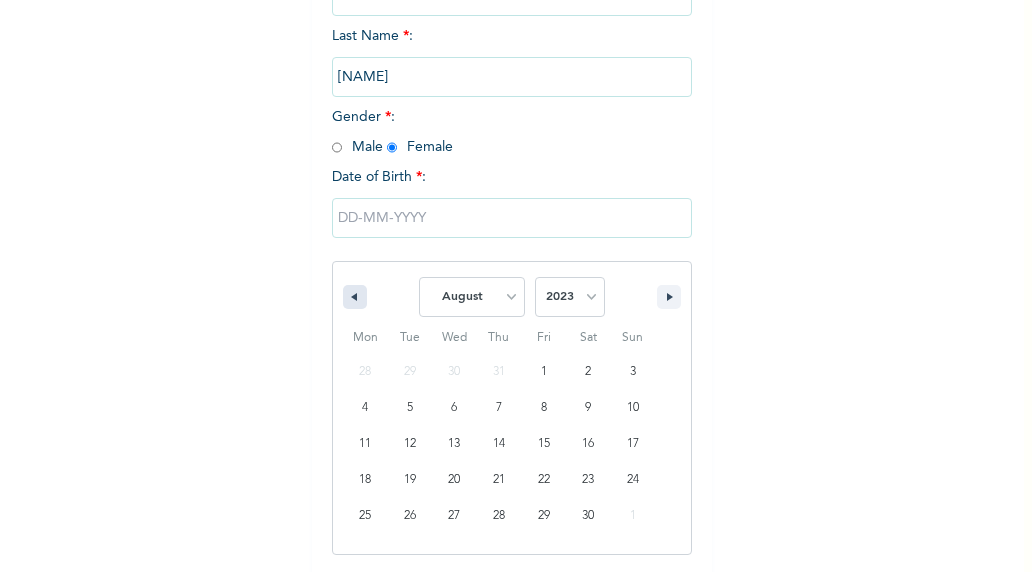 click at bounding box center [352, 297] 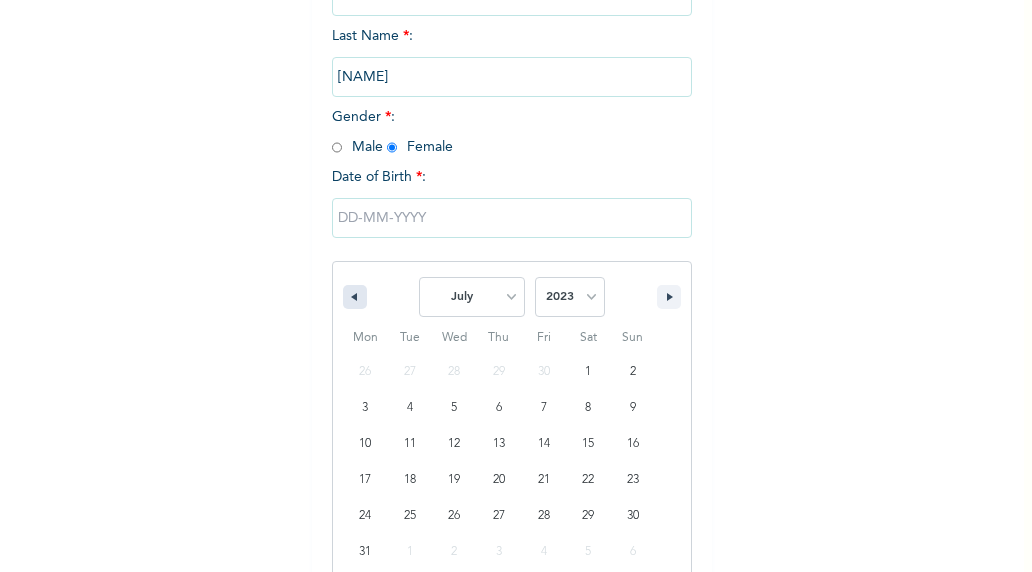 click at bounding box center (352, 297) 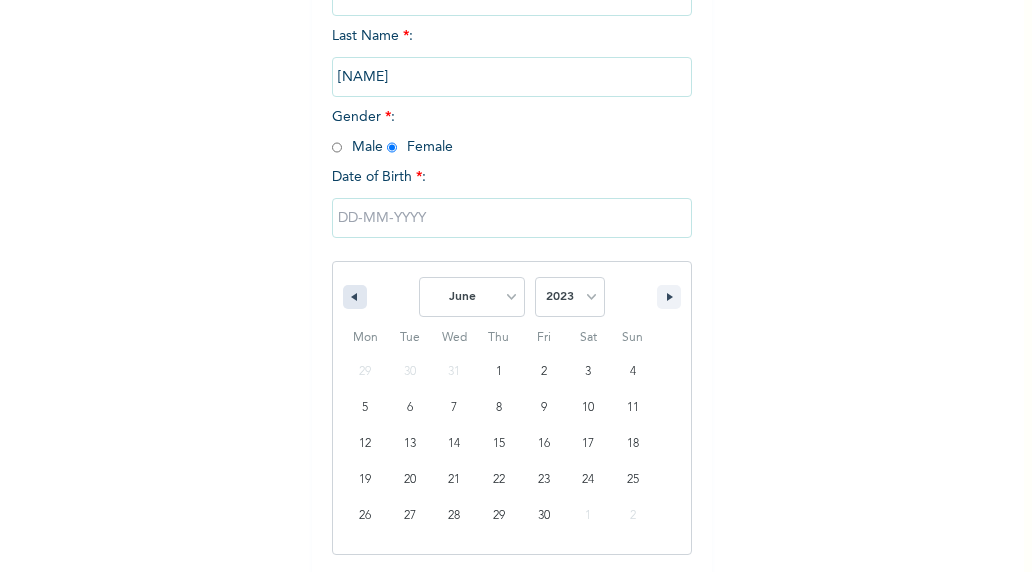 click at bounding box center (352, 297) 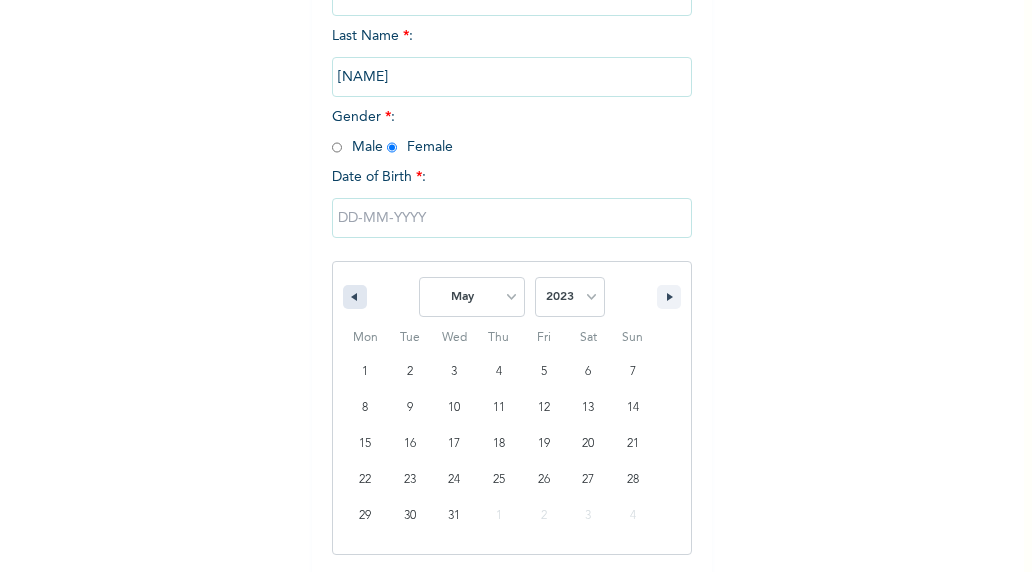click at bounding box center (352, 297) 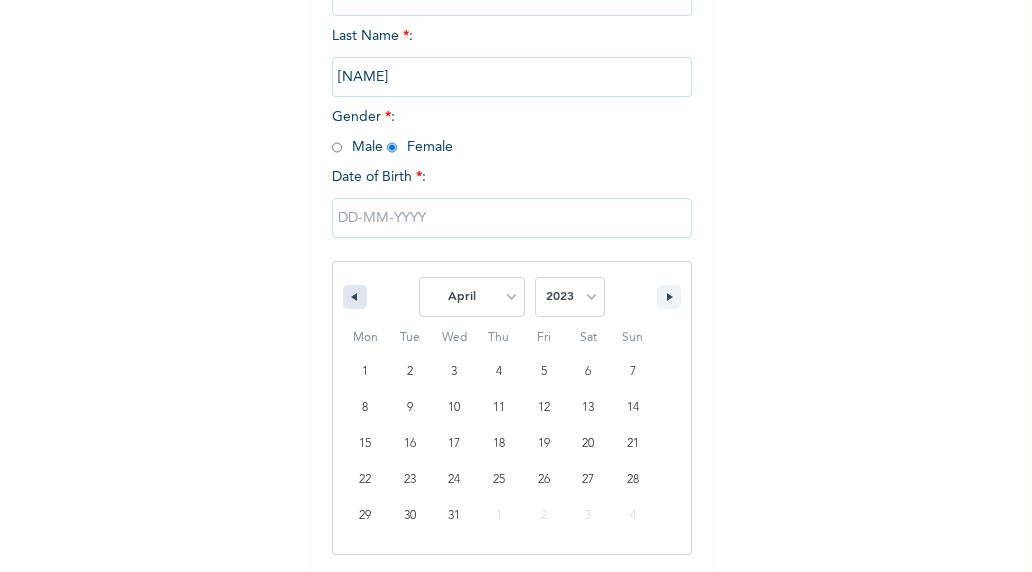 click at bounding box center (352, 297) 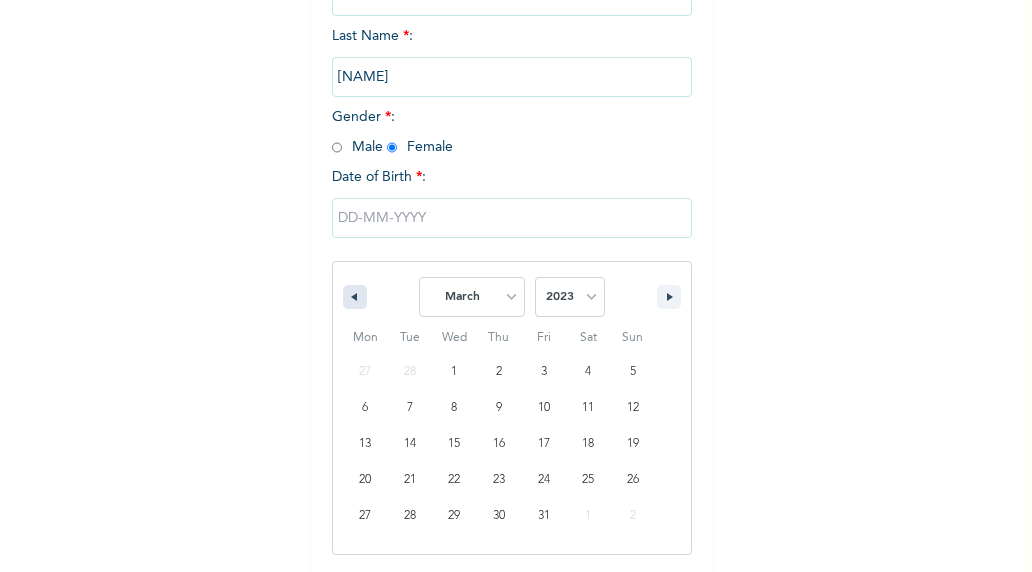 click at bounding box center (352, 297) 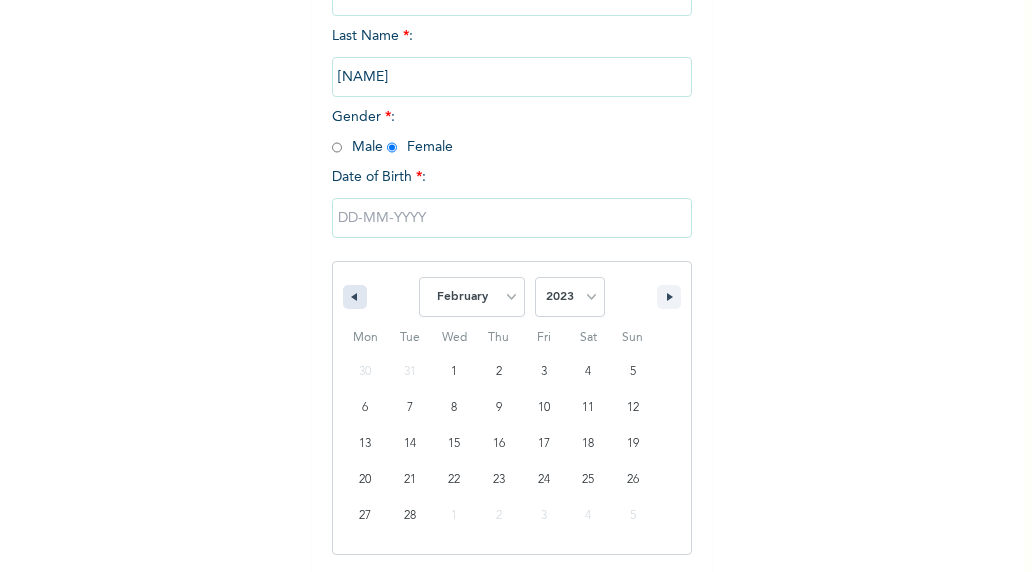 click at bounding box center [352, 297] 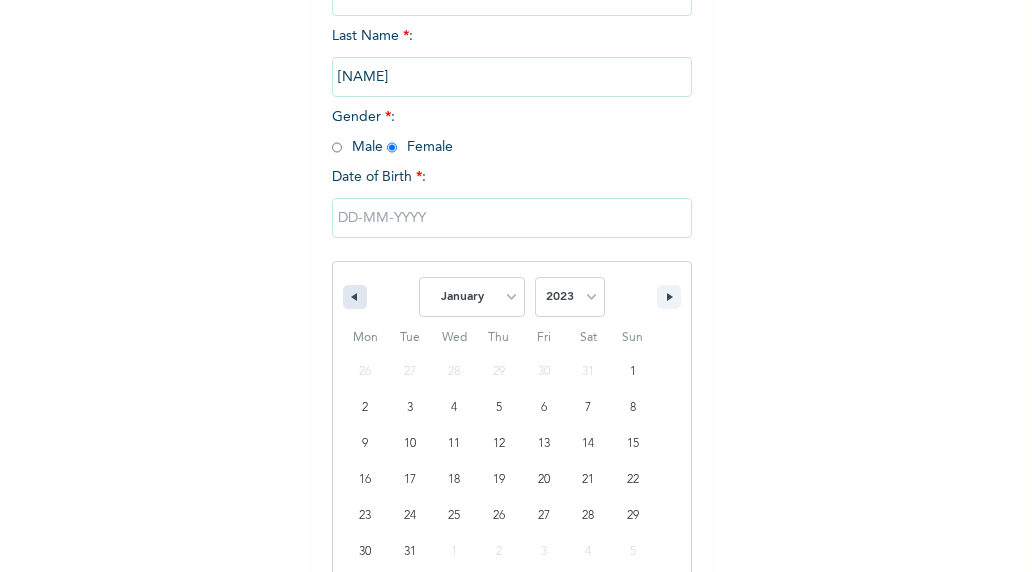 click at bounding box center [352, 297] 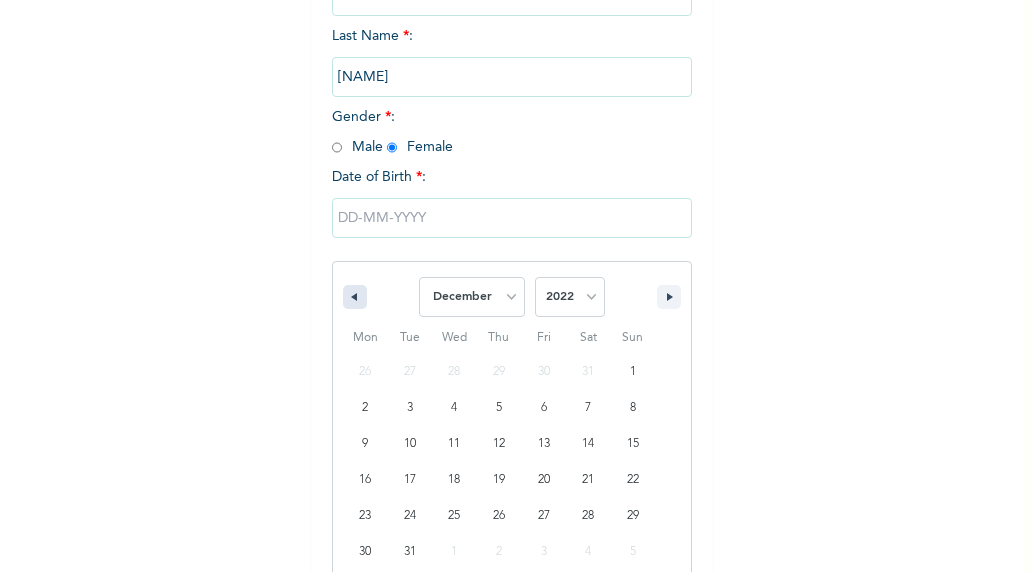 click at bounding box center (352, 297) 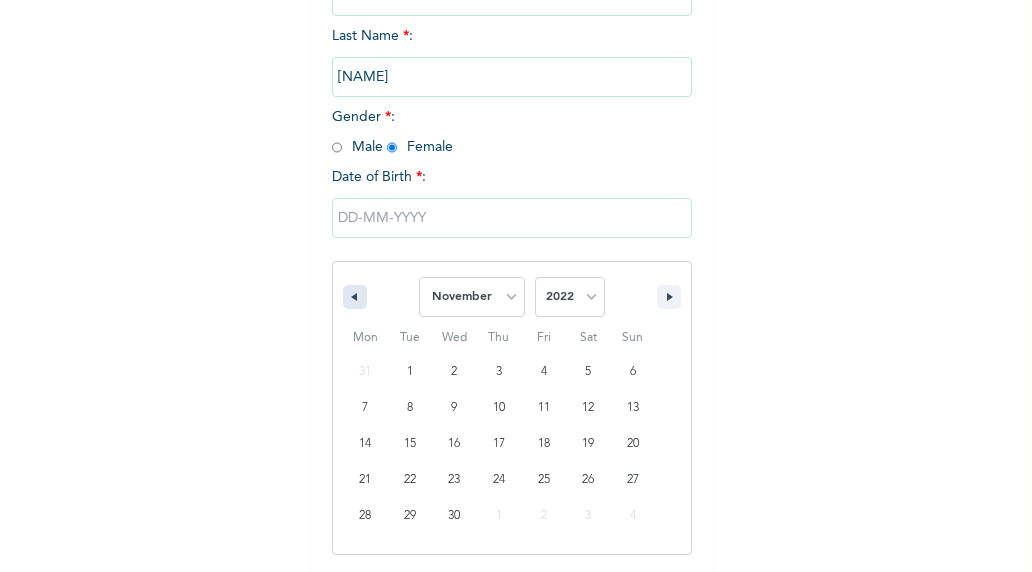 click at bounding box center [352, 297] 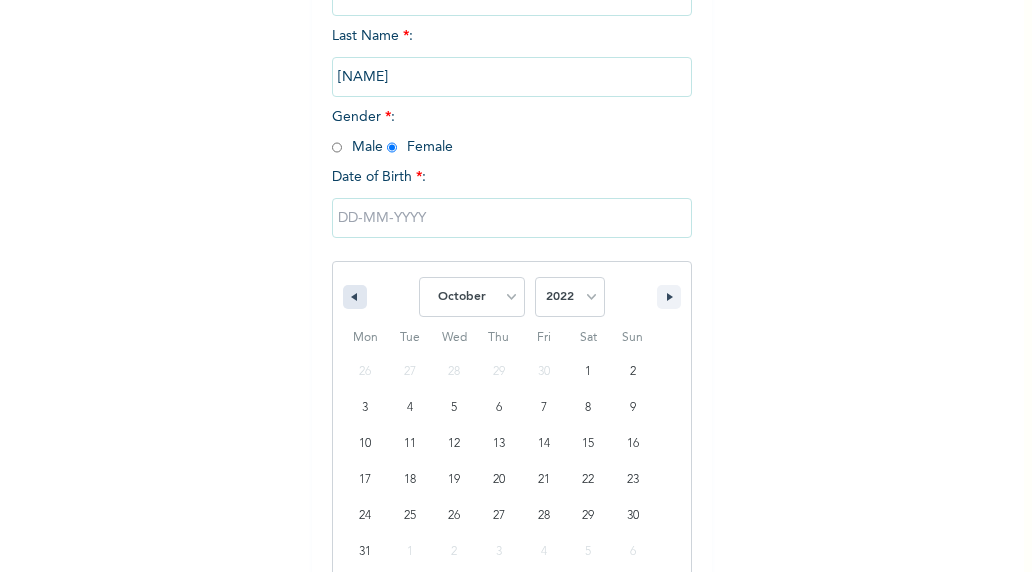 click at bounding box center [352, 297] 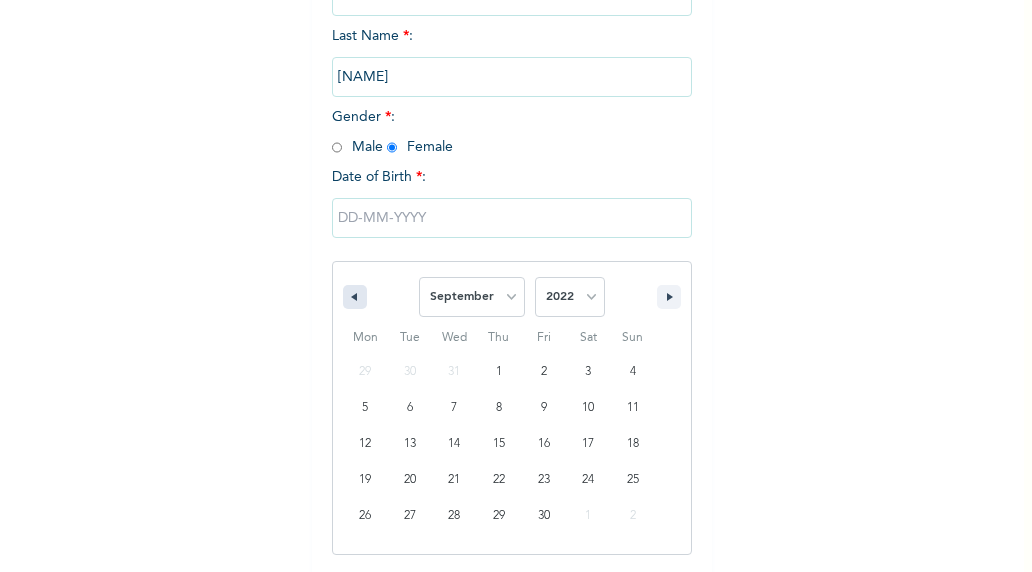 click at bounding box center [352, 297] 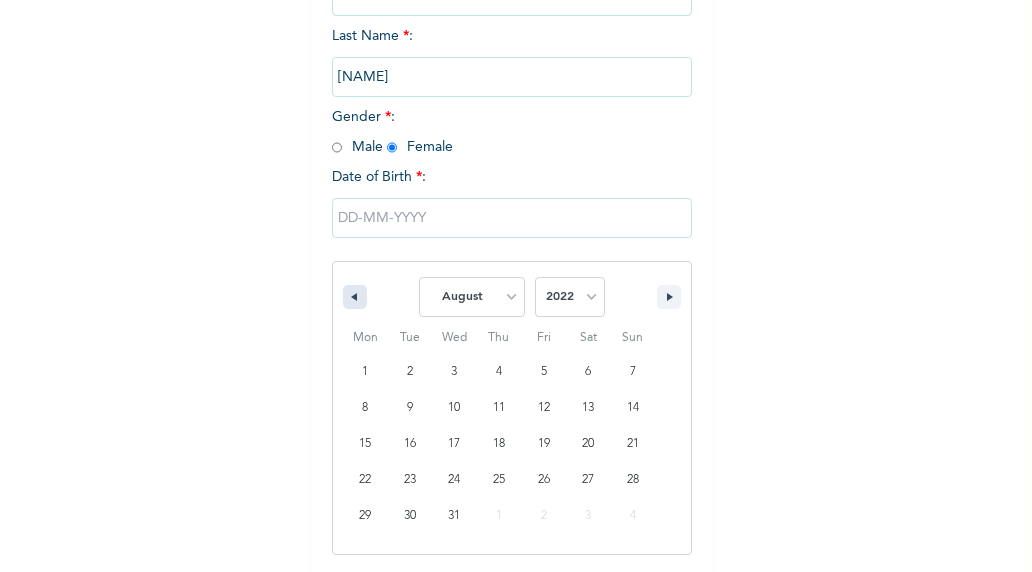 click at bounding box center (352, 297) 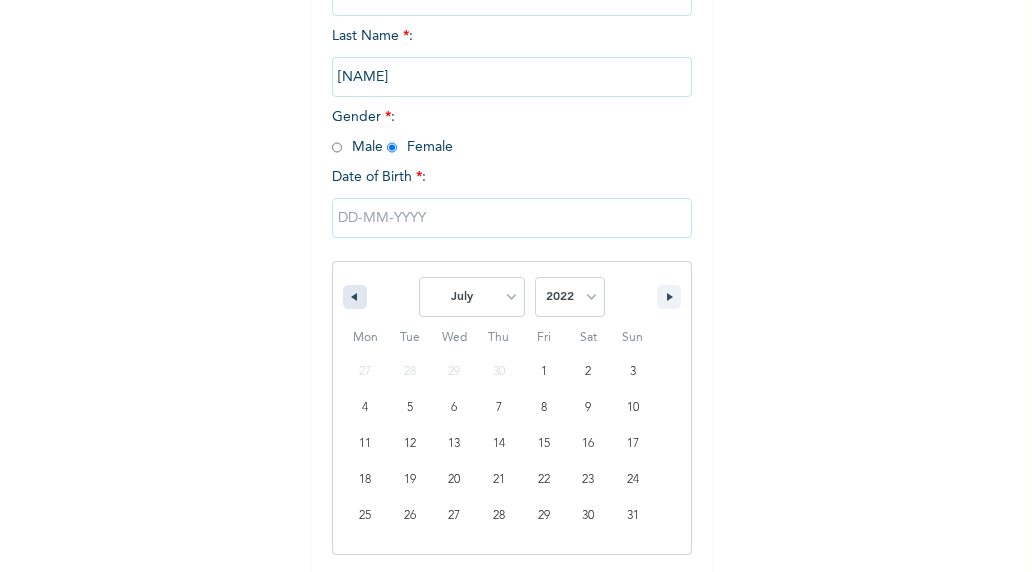 click at bounding box center (352, 297) 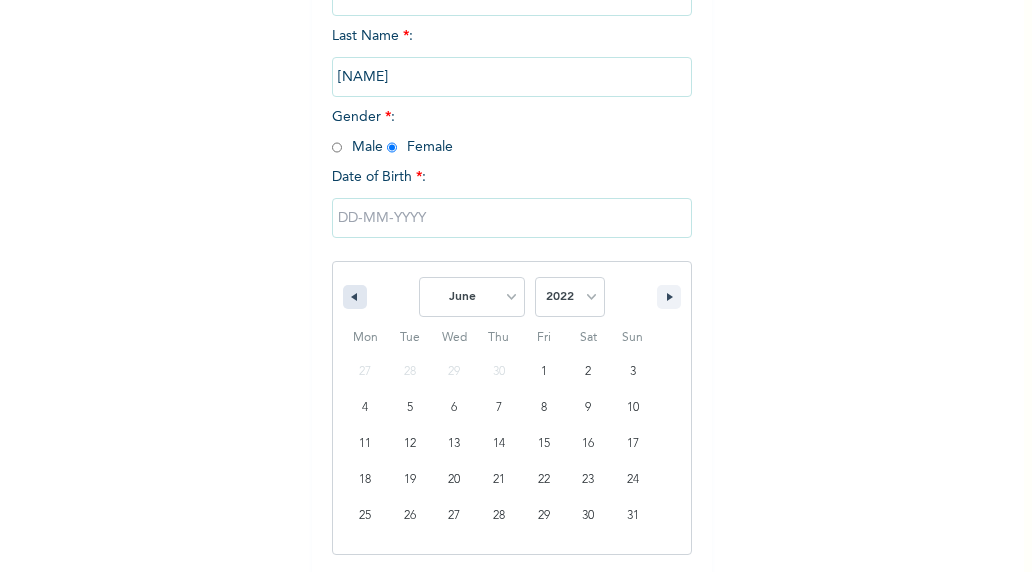 click at bounding box center (352, 297) 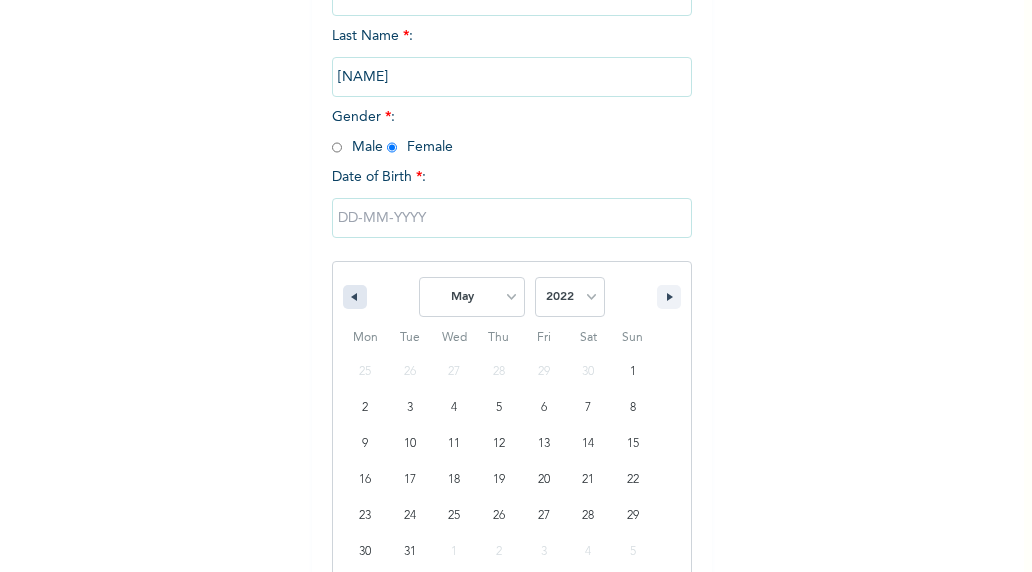 click at bounding box center [352, 297] 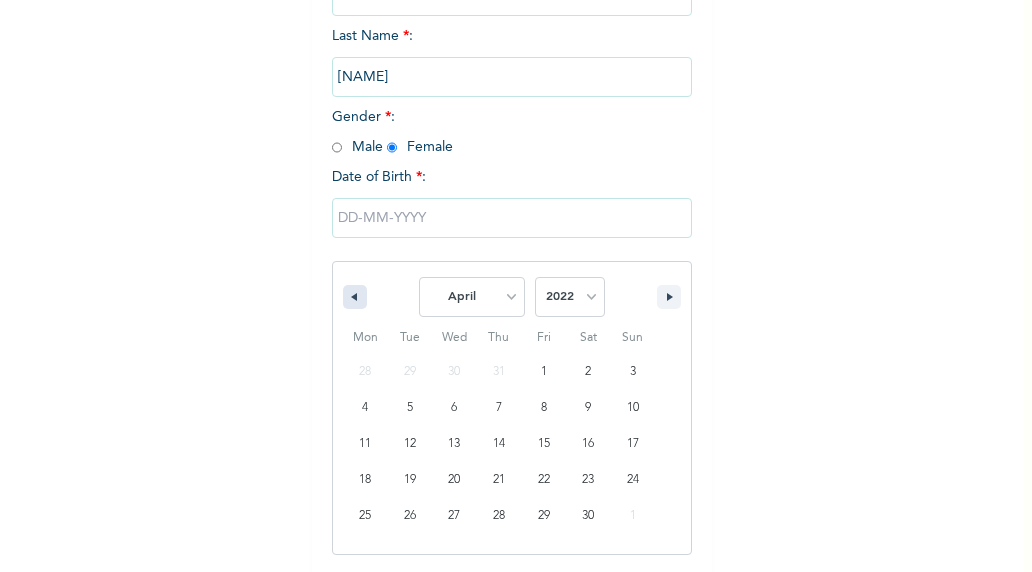 click at bounding box center [352, 297] 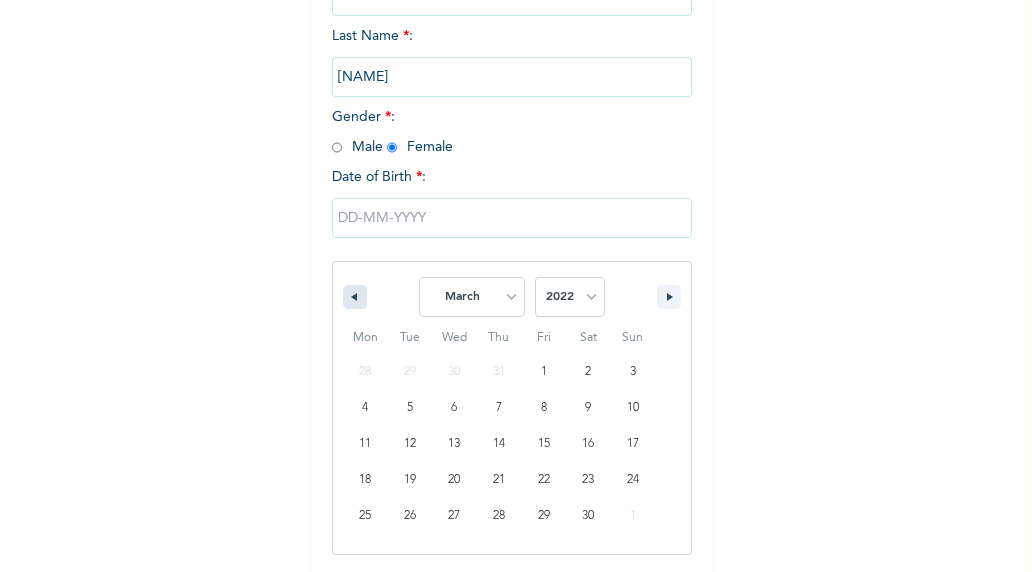 click at bounding box center (352, 297) 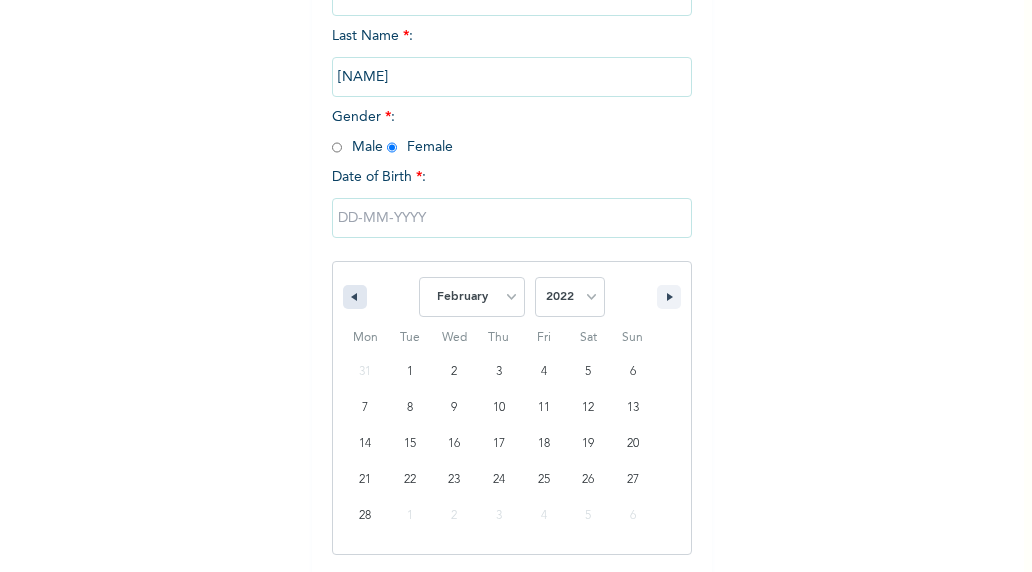 click at bounding box center (352, 297) 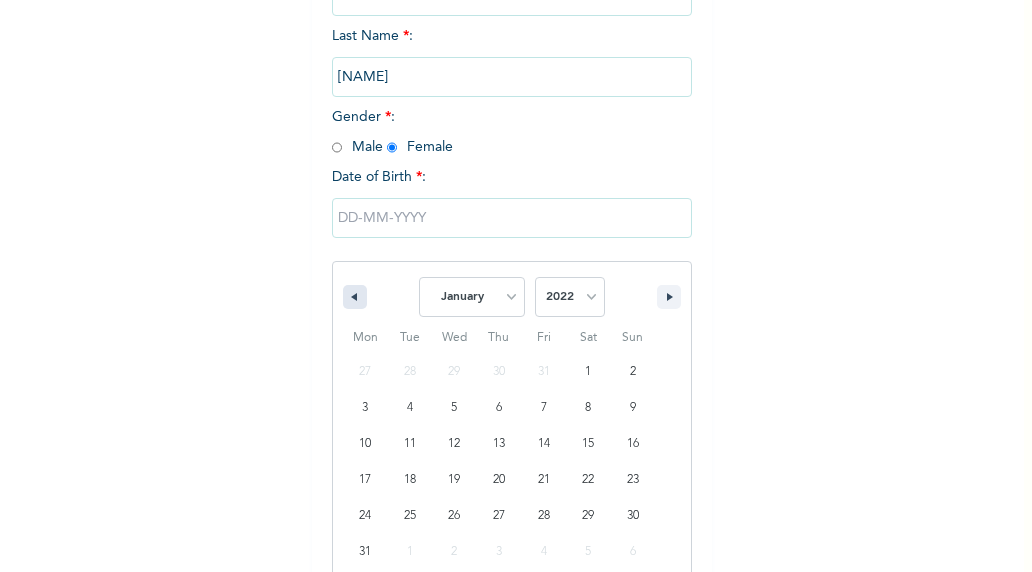 click at bounding box center (352, 297) 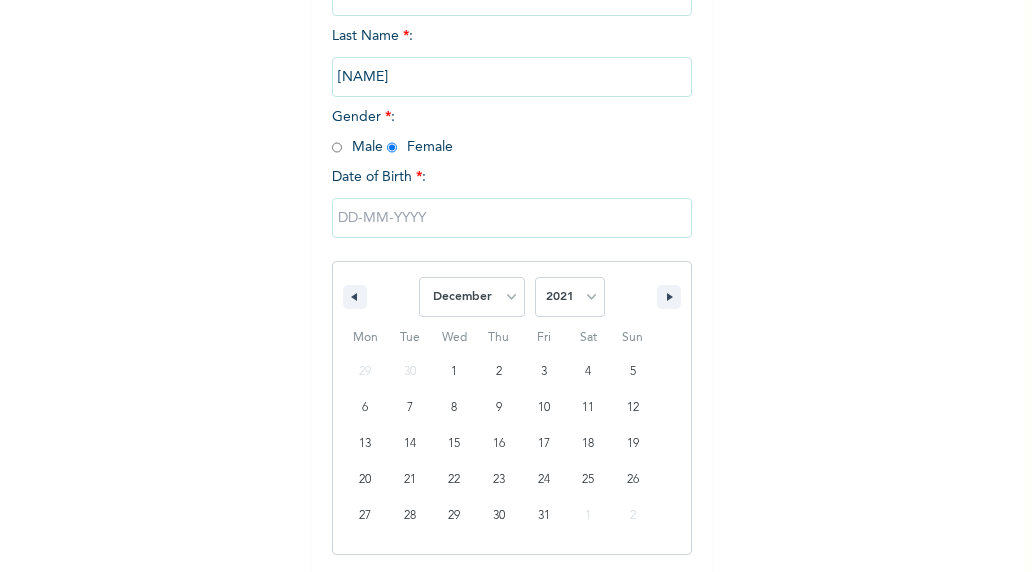 scroll, scrollTop: 134, scrollLeft: 0, axis: vertical 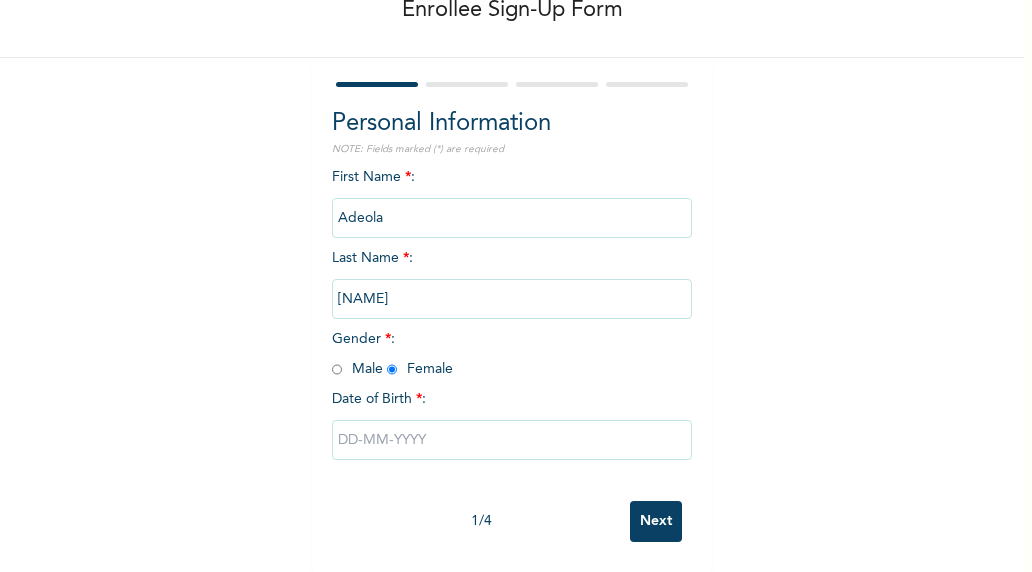 click at bounding box center (512, 440) 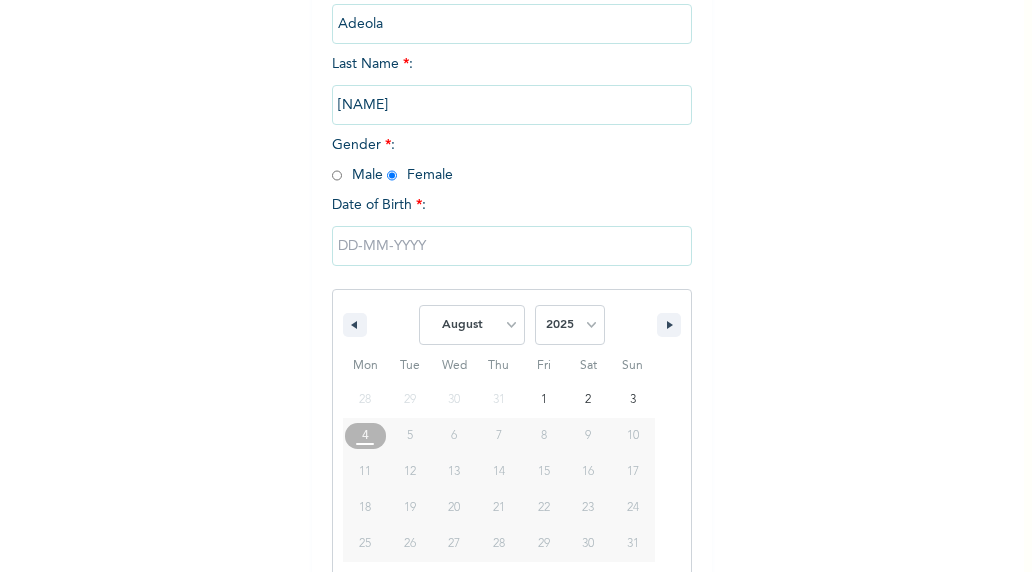 scroll, scrollTop: 338, scrollLeft: 0, axis: vertical 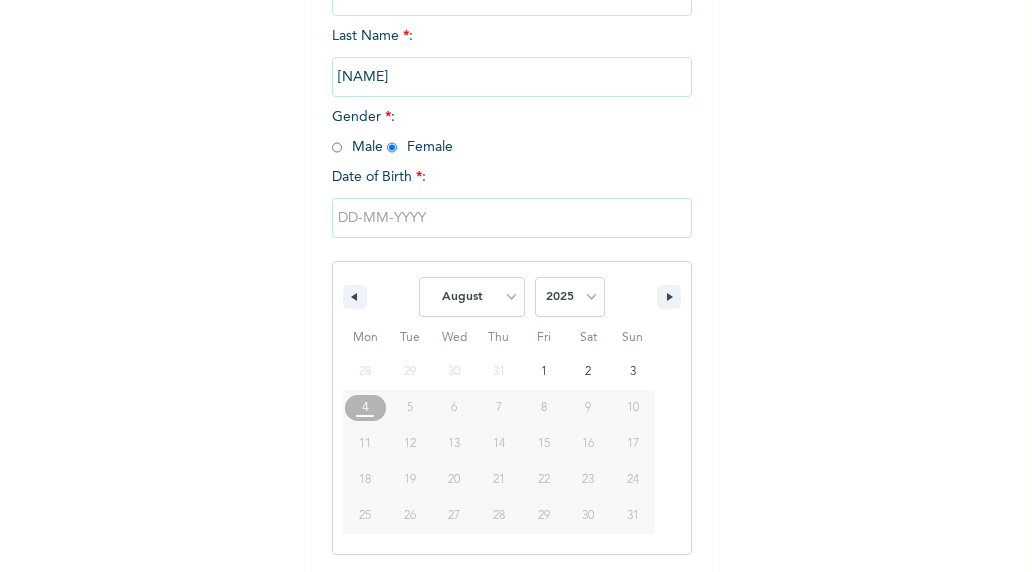 click at bounding box center [512, 218] 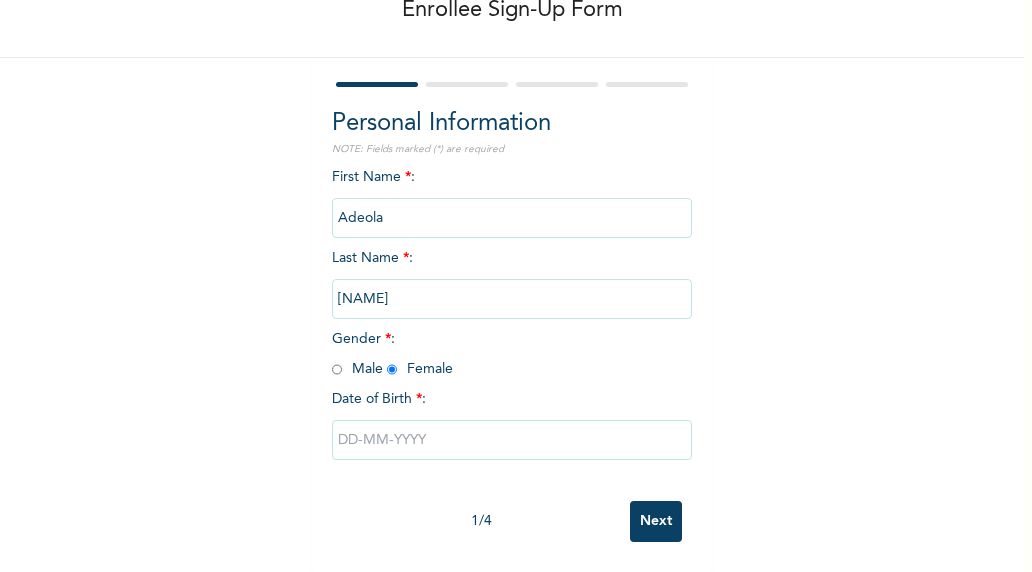 click at bounding box center (512, 440) 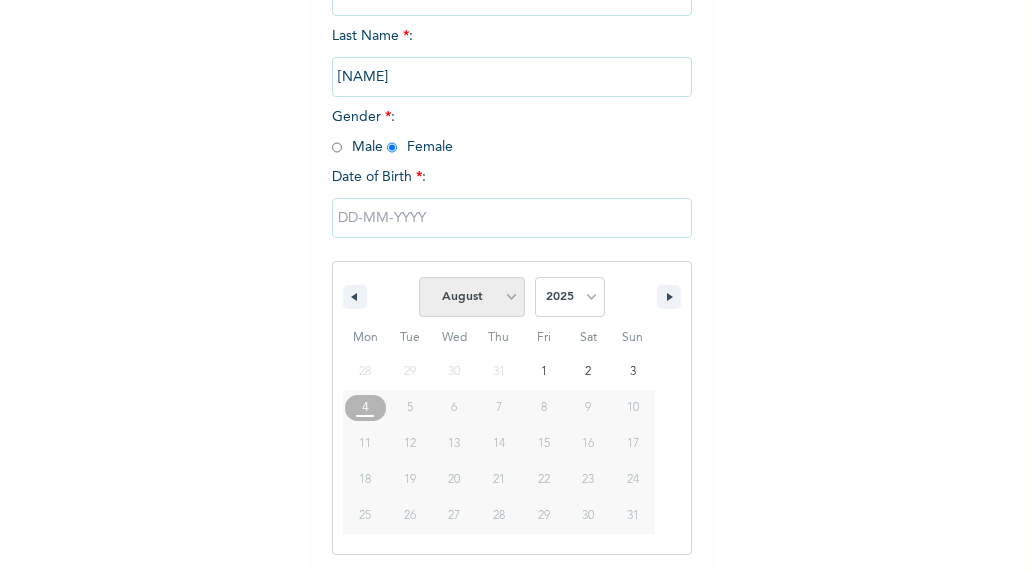 click on "January February March April May June July August September October November December" at bounding box center (472, 297) 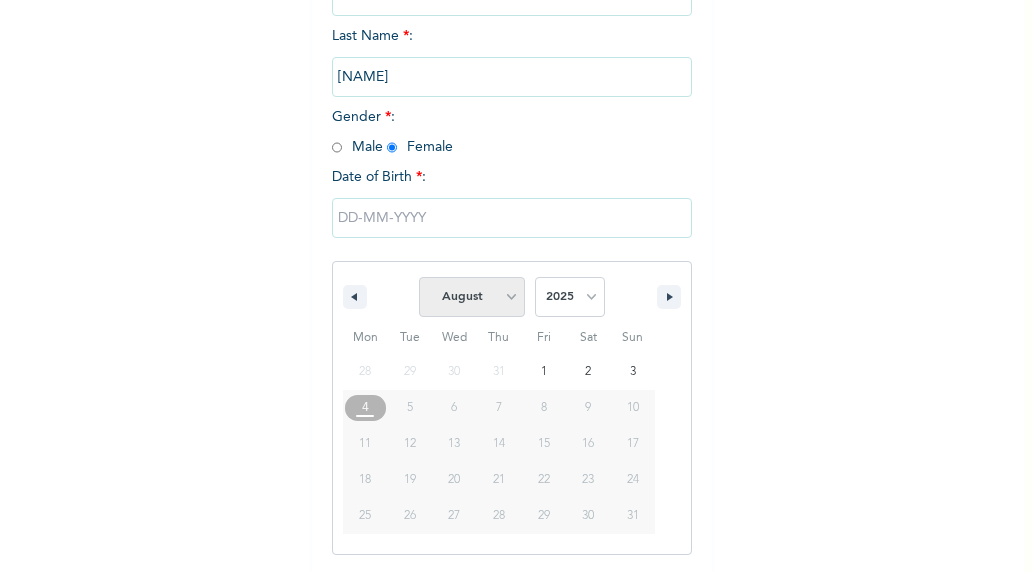 select on "2" 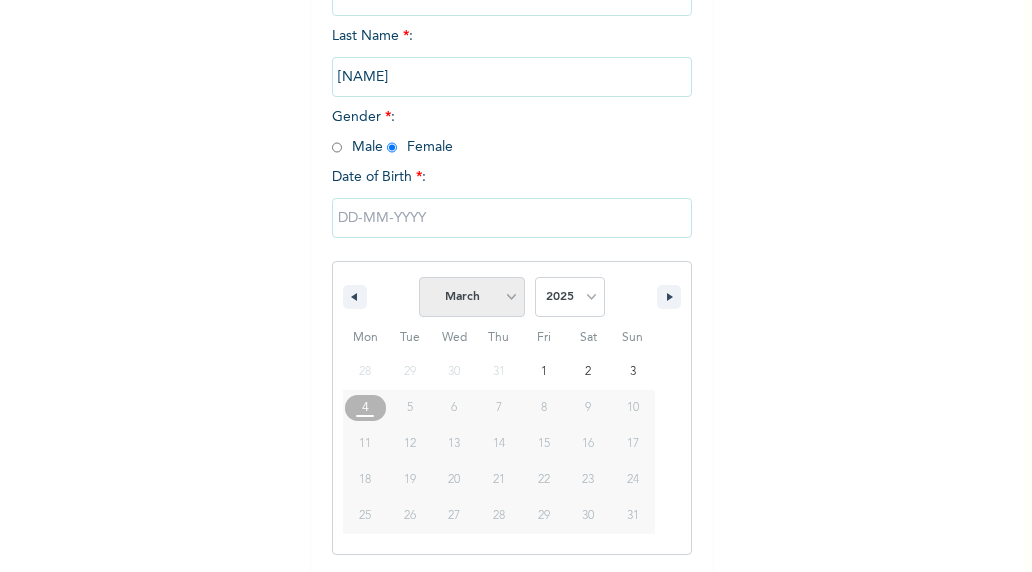 click on "January February March April May June July August September October November December" at bounding box center (472, 297) 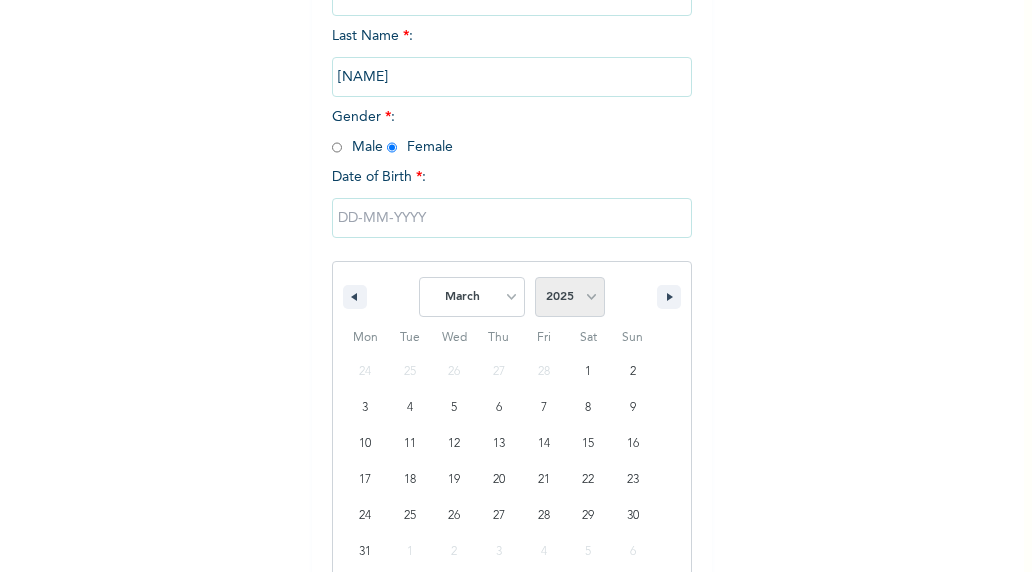 click on "2025 2024 2023 2022 2021 2020 2019 2018 2017 2016 2015 2014 2013 2012 2011 2010 2009 2008 2007 2006 2005 2004 2003 2002 2001 2000 1999 1998 1997 1996 1995 1994 1993 1992 1991 1990 1989 1988 1987 1986 1985 1984 1983 1982 1981 1980 1979 1978 1977 1976 1975 1974 1973 1972 1971 1970 1969 1968 1967 1966 1965 1964 1963 1962 1961 1960" at bounding box center [570, 297] 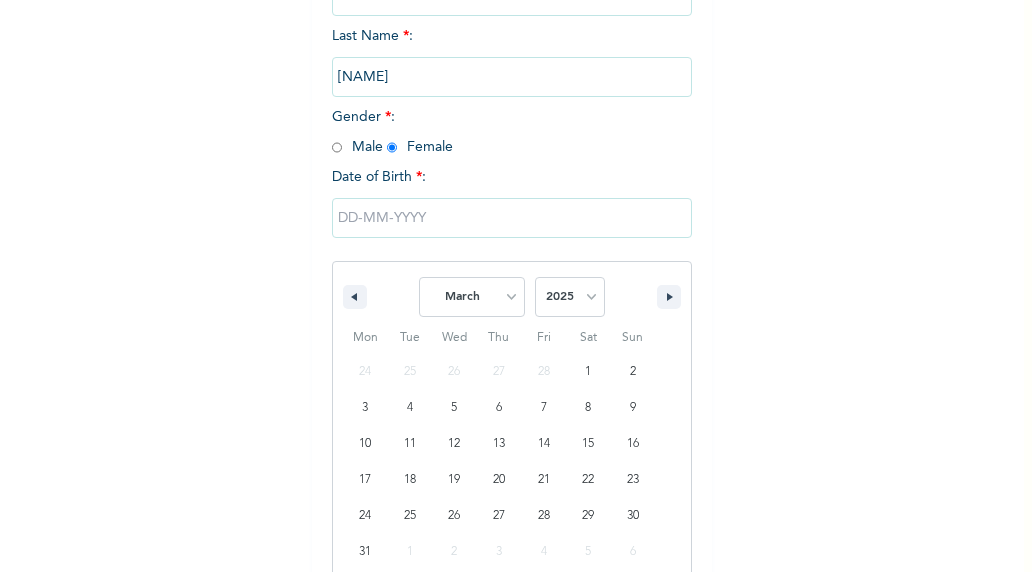 select on "1980" 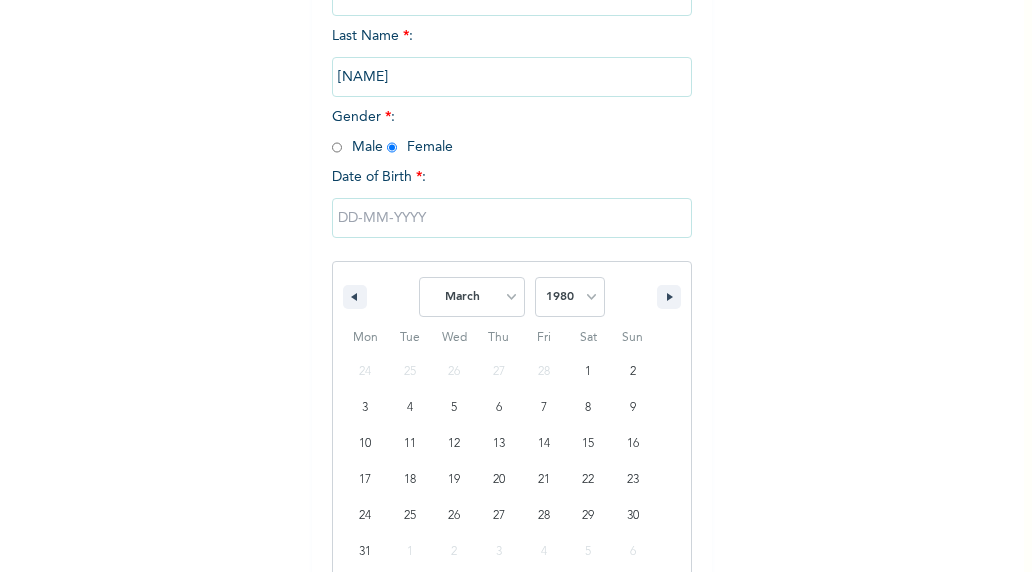 click on "2025 2024 2023 2022 2021 2020 2019 2018 2017 2016 2015 2014 2013 2012 2011 2010 2009 2008 2007 2006 2005 2004 2003 2002 2001 2000 1999 1998 1997 1996 1995 1994 1993 1992 1991 1990 1989 1988 1987 1986 1985 1984 1983 1982 1981 1980 1979 1978 1977 1976 1975 1974 1973 1972 1971 1970 1969 1968 1967 1966 1965 1964 1963 1962 1961 1960" at bounding box center (570, 297) 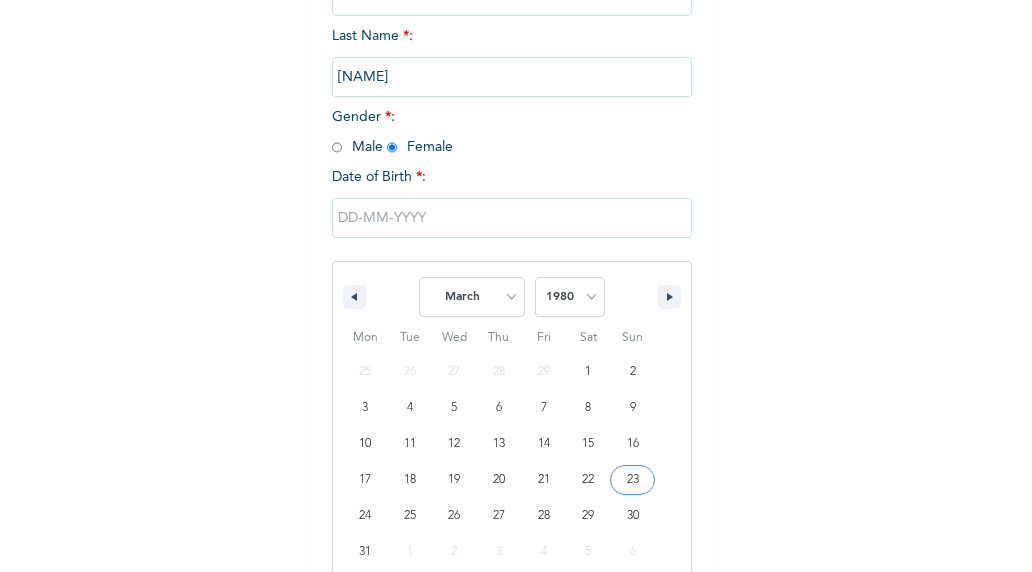 type on "[DATE]" 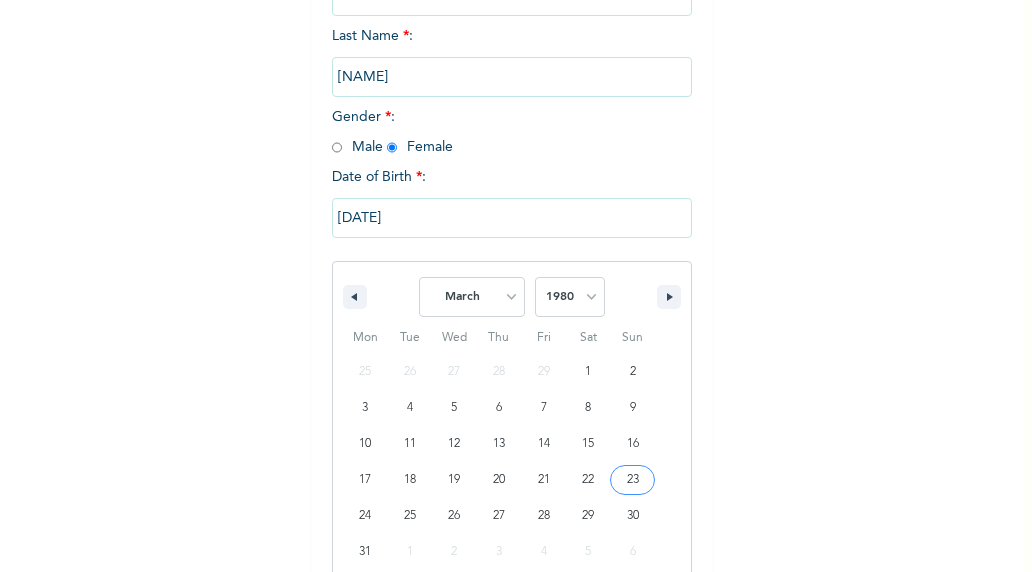 scroll, scrollTop: 134, scrollLeft: 0, axis: vertical 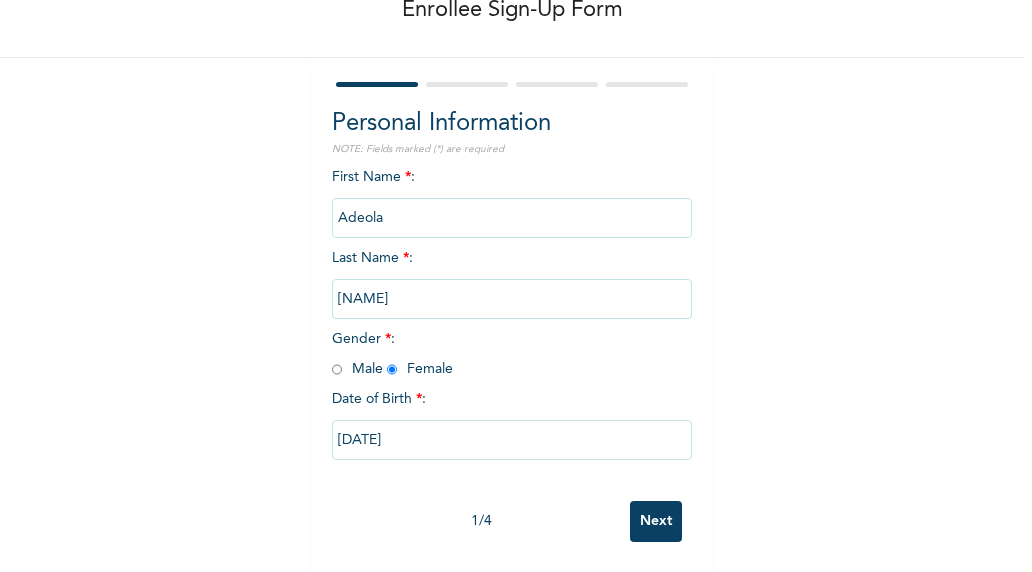 click on "Next" at bounding box center (656, 521) 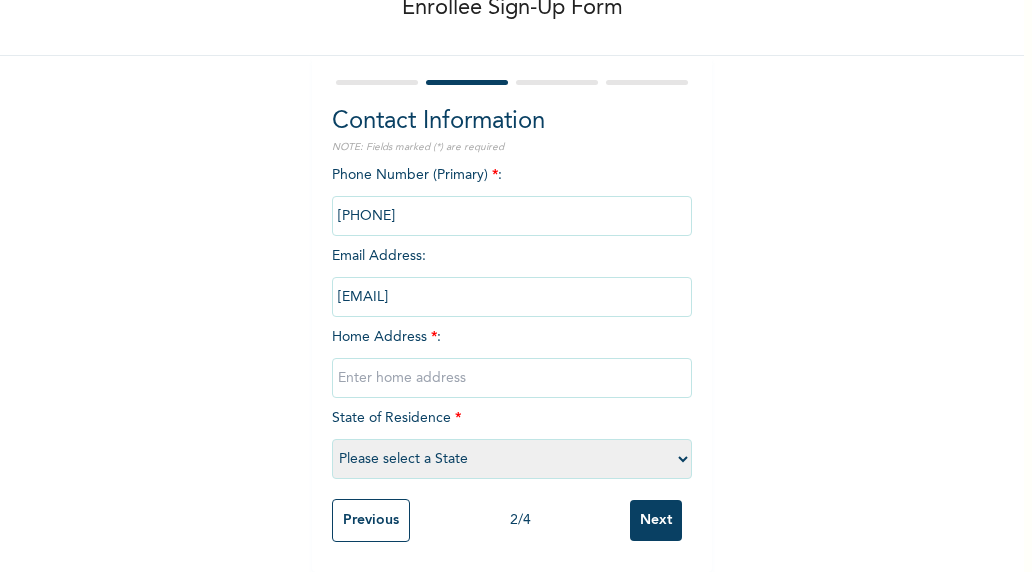 click on "[NUMBER], [STREET] [NUMBER] (Primary)   * : [EMAIL] [ADDRESS] : [HOME] [ADDRESS]   * : [STATE] [OF] [RESIDENCE]   * [STATE]" at bounding box center (512, 327) 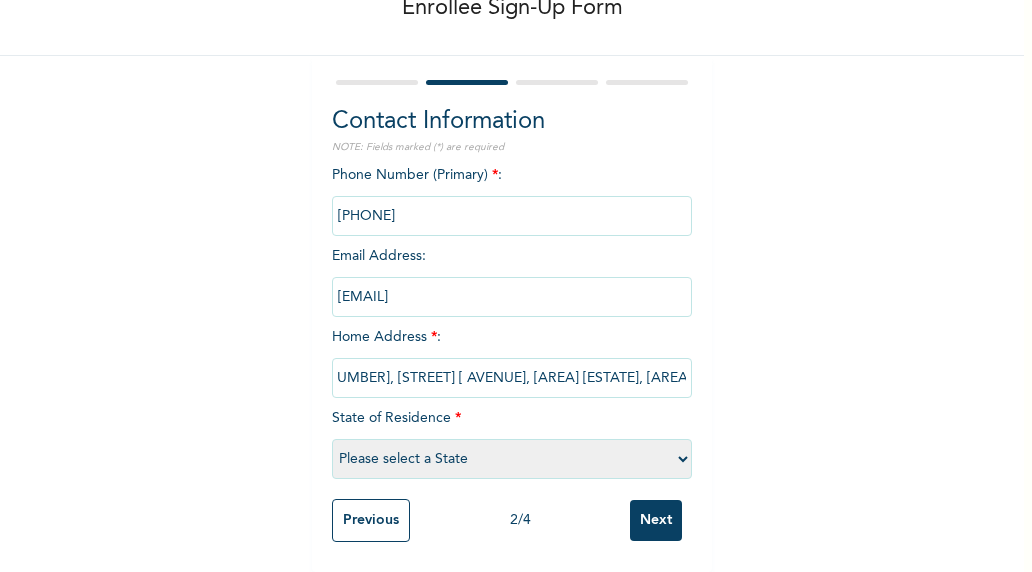 scroll, scrollTop: 0, scrollLeft: 20, axis: horizontal 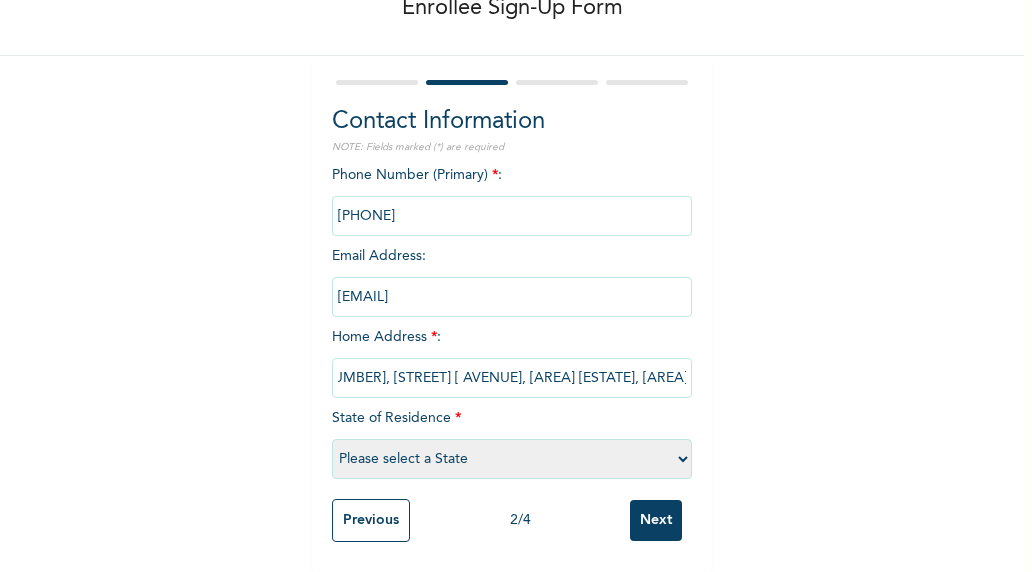 type on "[NUMBER], [STREET] [ AVENUE], [AREA] [ESTATE], [AREA]." 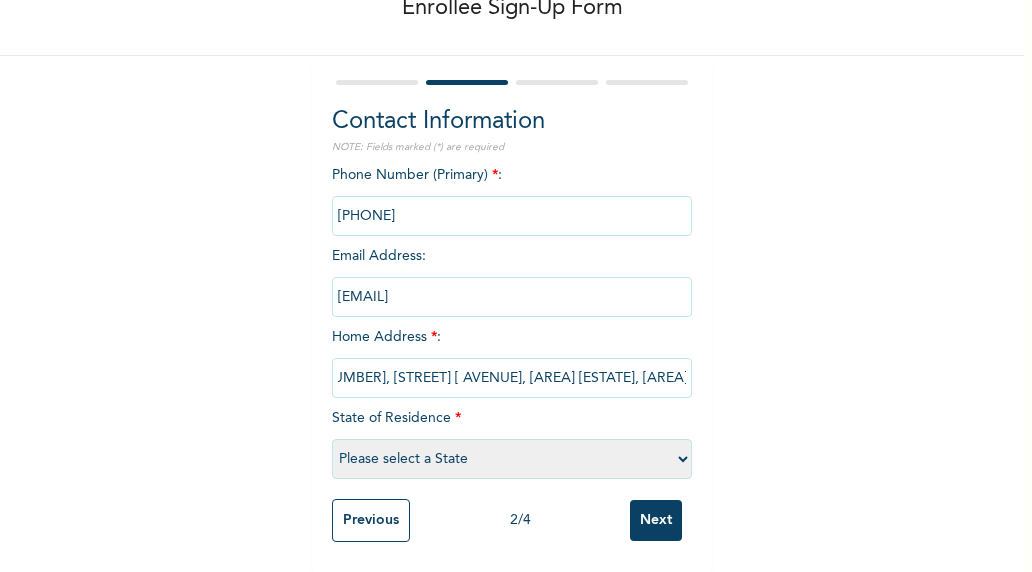 scroll, scrollTop: 0, scrollLeft: 0, axis: both 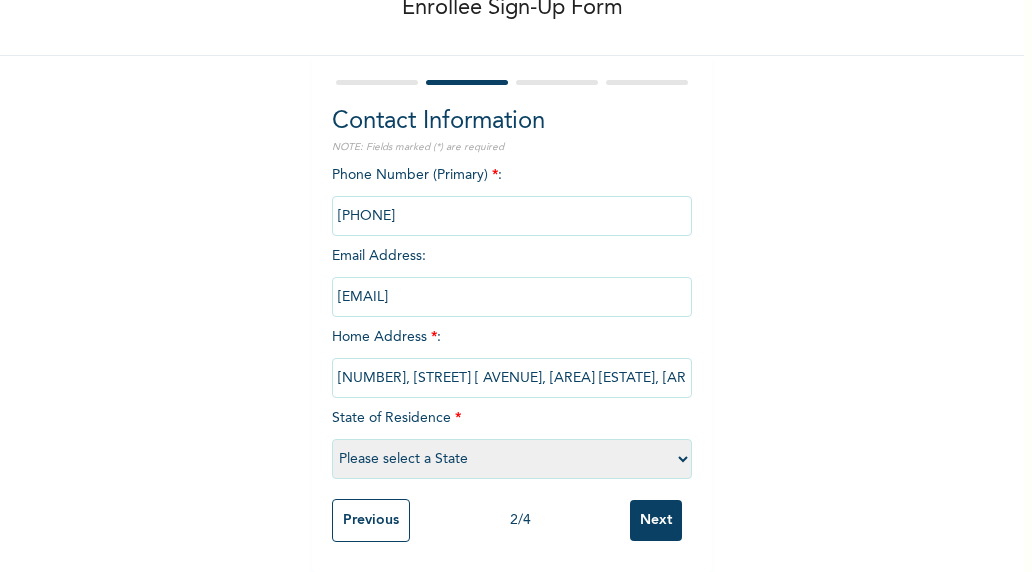 click on "Please select a State Abia Abuja (FCT) Adamawa Akwa Ibom Anambra Bauchi Bayelsa Benue Borno Cross River Delta Ebonyi Edo Ekiti Enugu Gombe Imo Jigawa Kaduna Kano Katsina Kebbi Kogi Kwara Lagos Nasarawa Niger Ogun Ondo Osun Oyo Plateau Rivers Sokoto Taraba Yobe Zamfara" at bounding box center (512, 459) 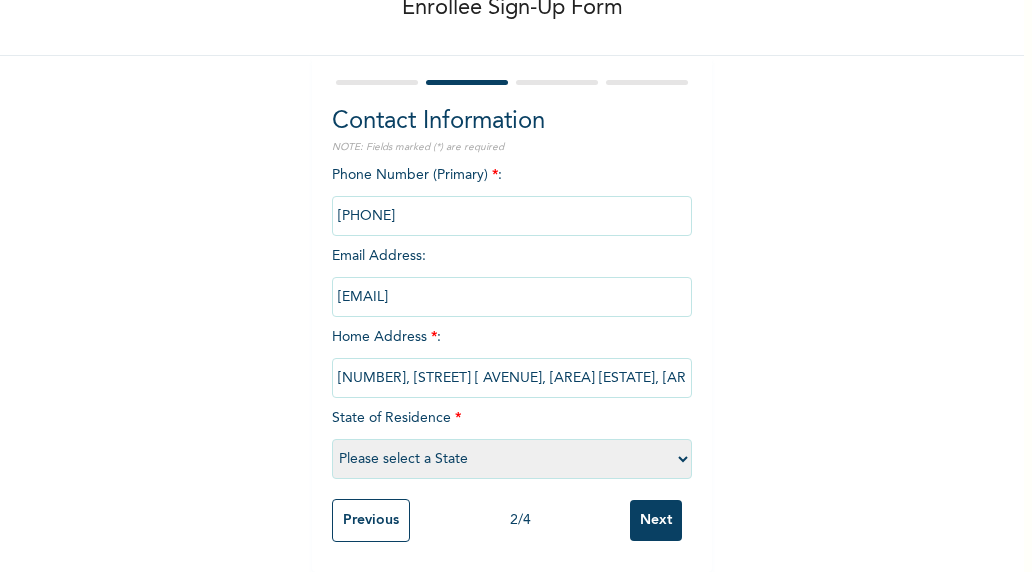 select on "25" 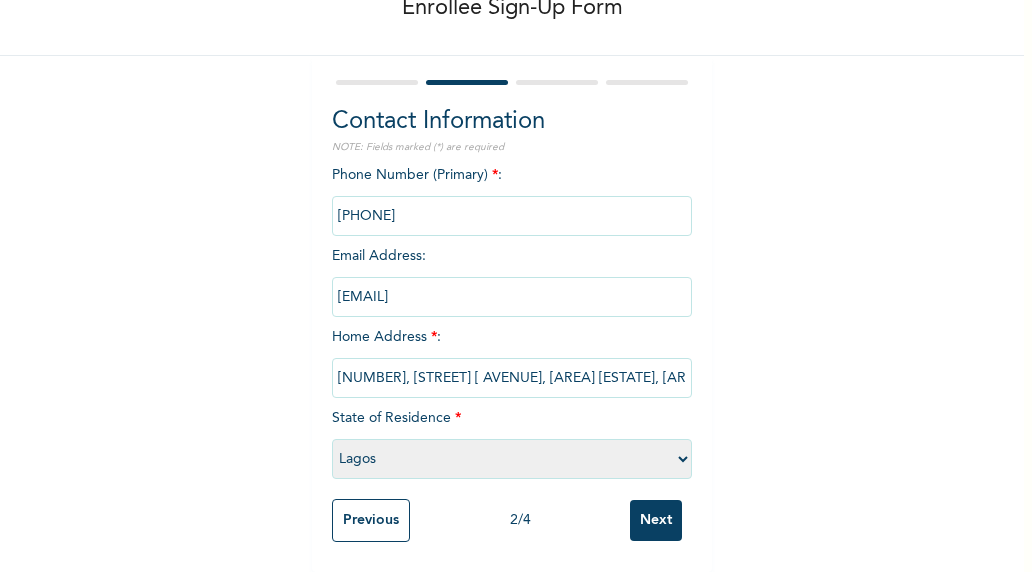 click on "Please select a State Abia Abuja (FCT) Adamawa Akwa Ibom Anambra Bauchi Bayelsa Benue Borno Cross River Delta Ebonyi Edo Ekiti Enugu Gombe Imo Jigawa Kaduna Kano Katsina Kebbi Kogi Kwara Lagos Nasarawa Niger Ogun Ondo Osun Oyo Plateau Rivers Sokoto Taraba Yobe Zamfara" at bounding box center (512, 459) 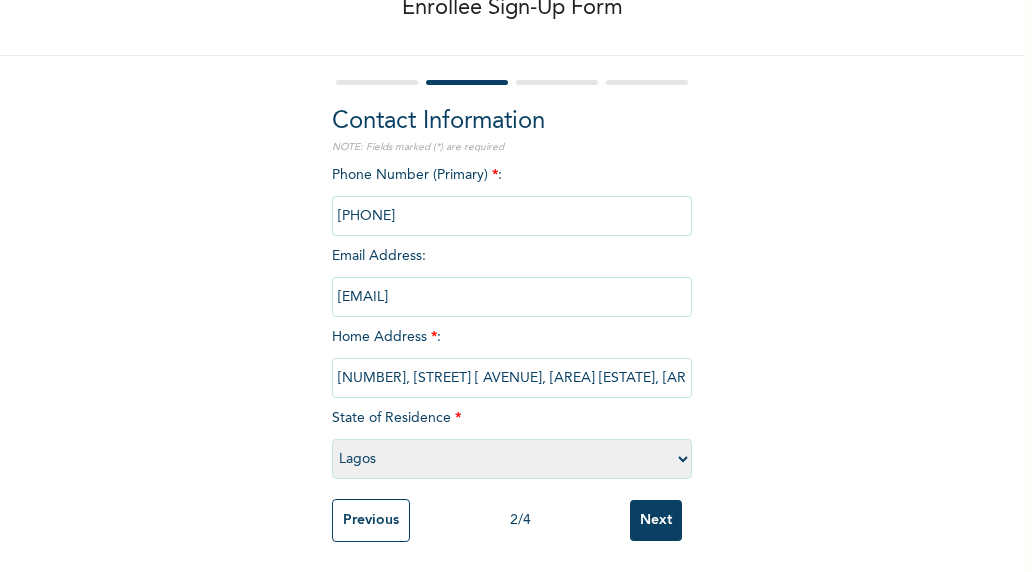click on "Next" at bounding box center [656, 520] 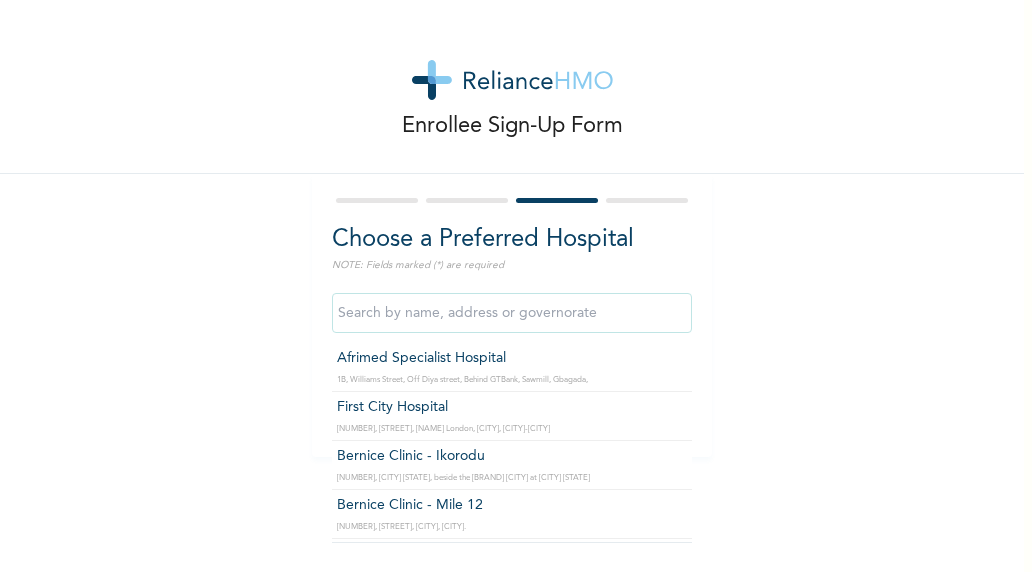 click at bounding box center [512, 313] 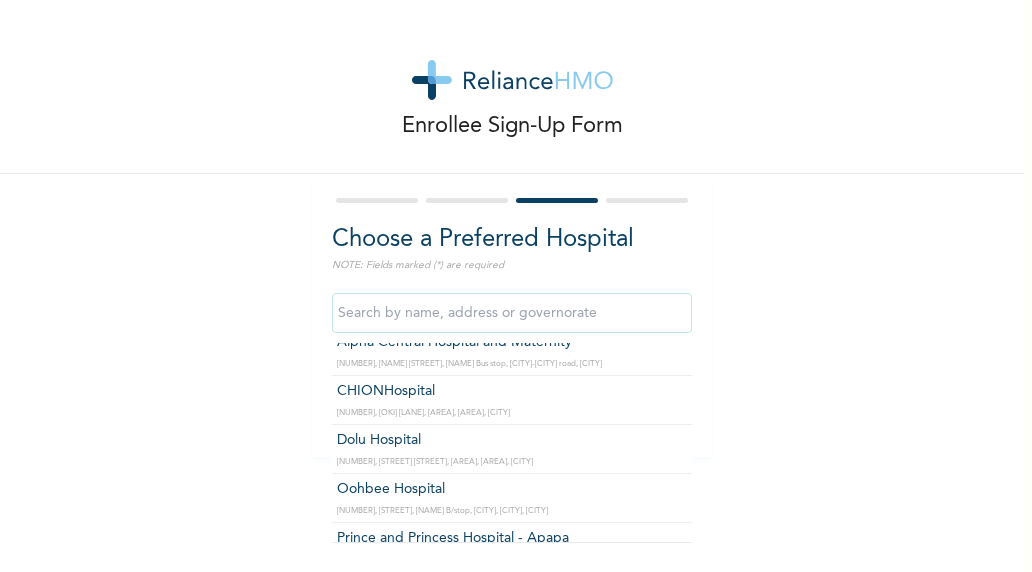 scroll, scrollTop: 4650, scrollLeft: 0, axis: vertical 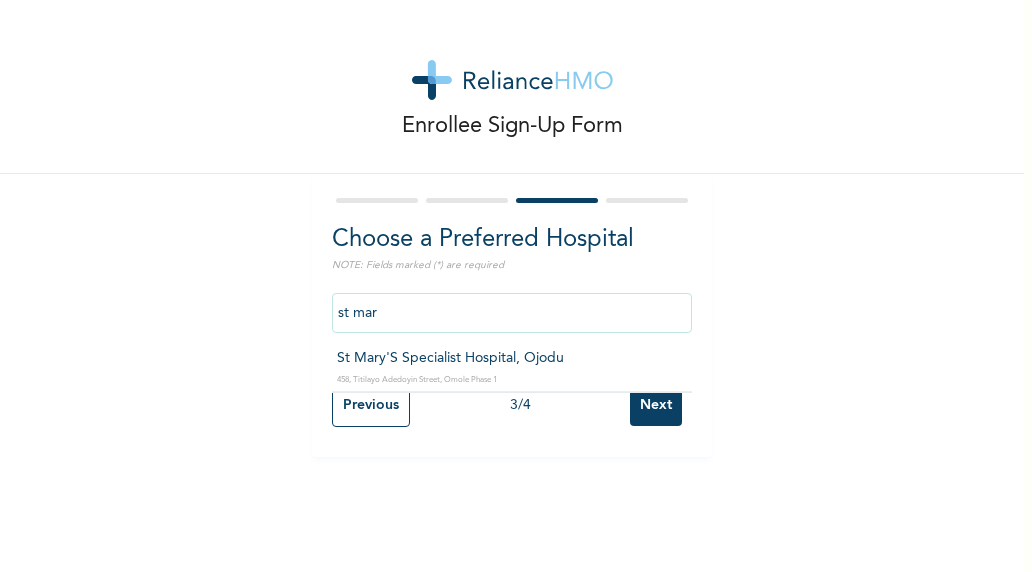 type on "St Mary'S Specialist Hospital, Ojodu" 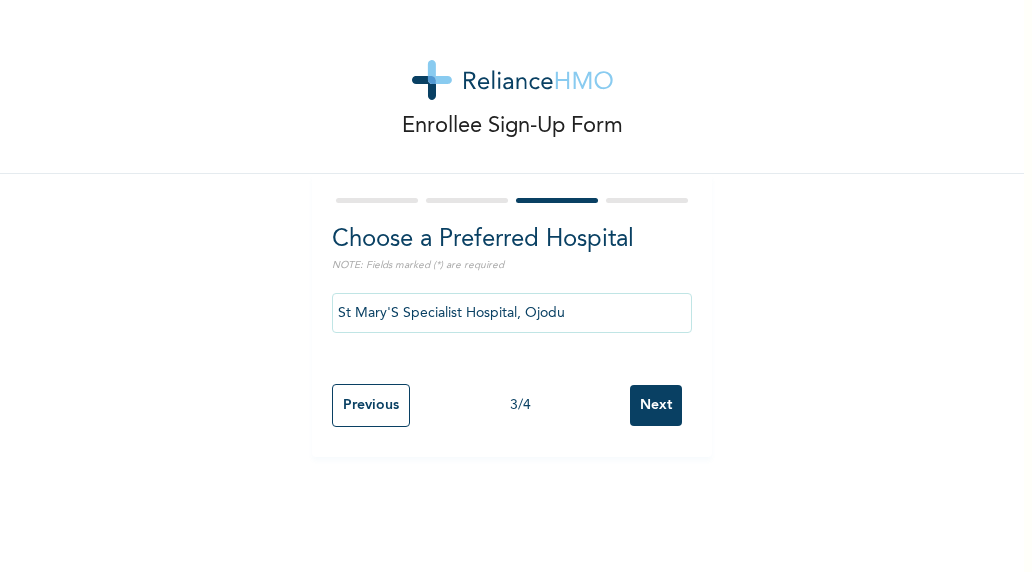 click on "Next" at bounding box center [656, 405] 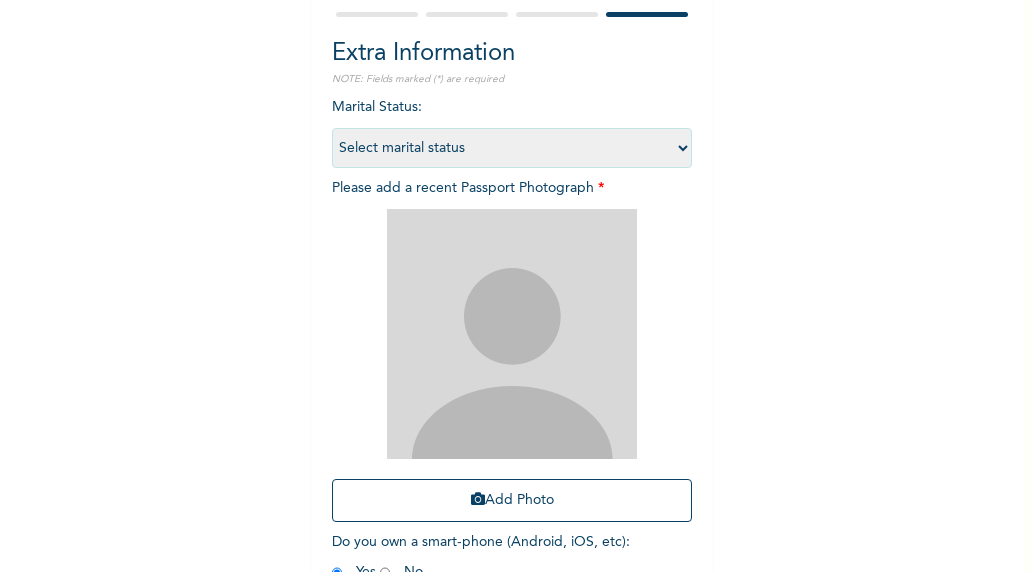 scroll, scrollTop: 194, scrollLeft: 0, axis: vertical 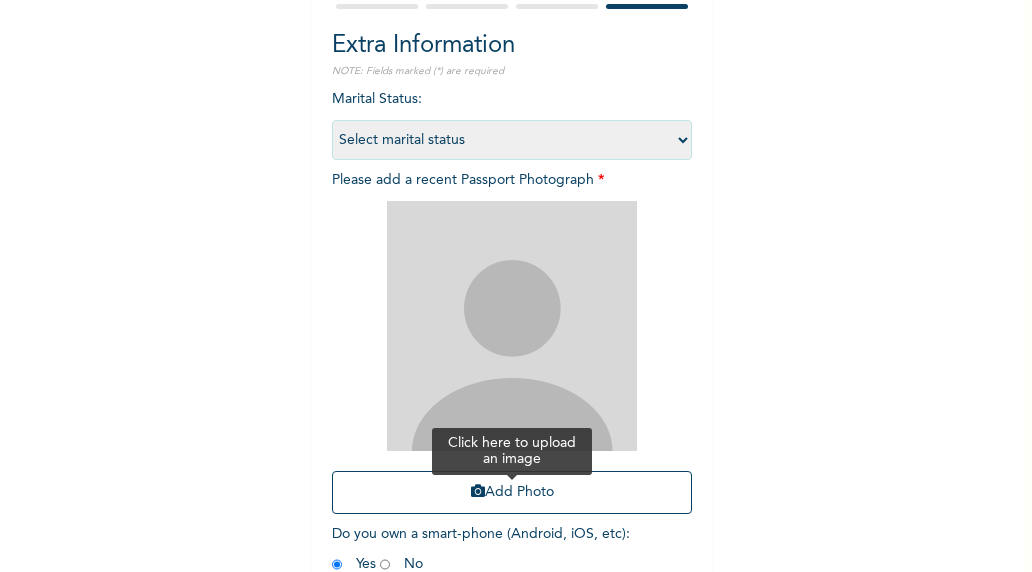 click on "Add Photo" at bounding box center (512, 492) 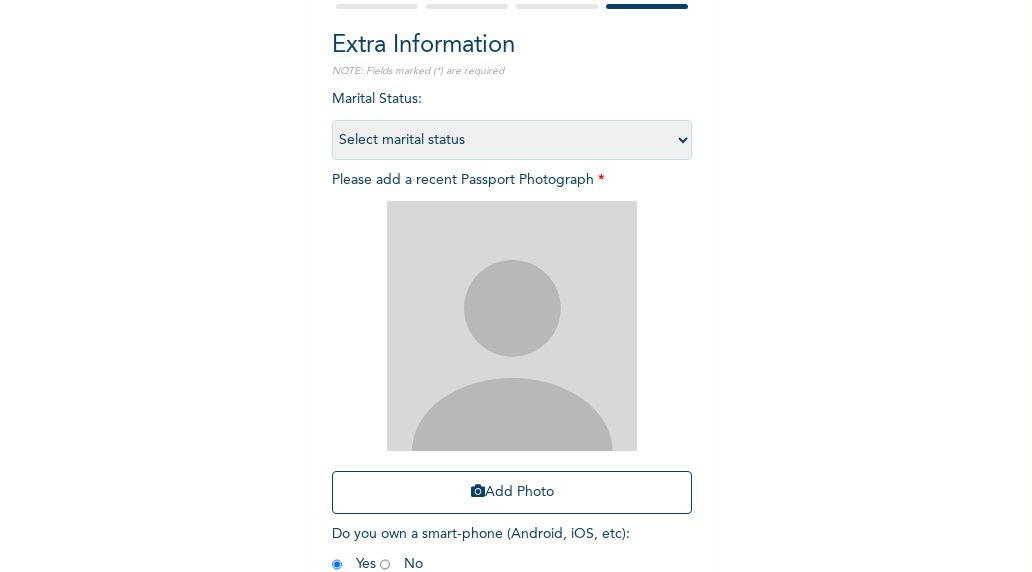 click at bounding box center [512, 326] 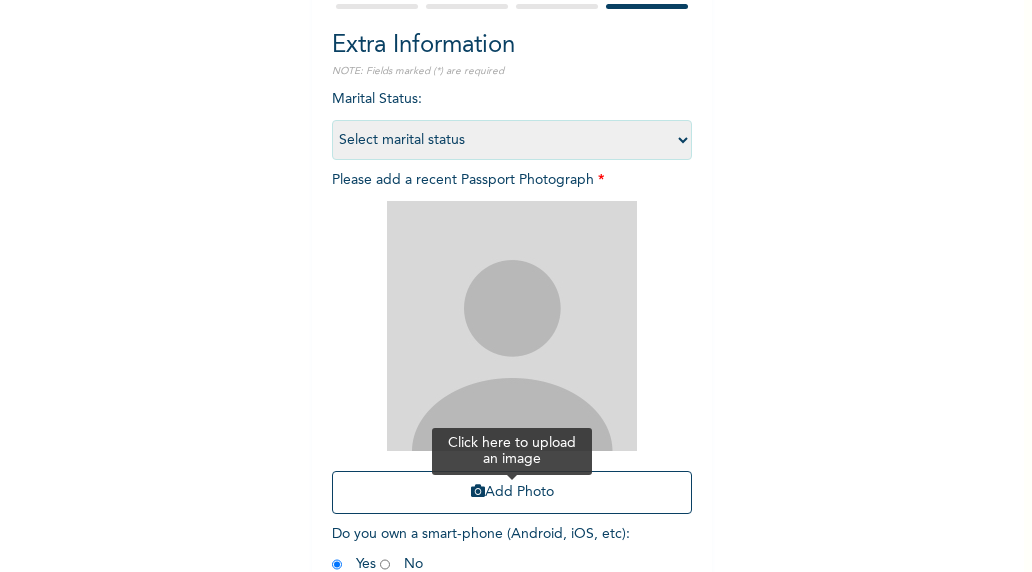 click at bounding box center [478, 491] 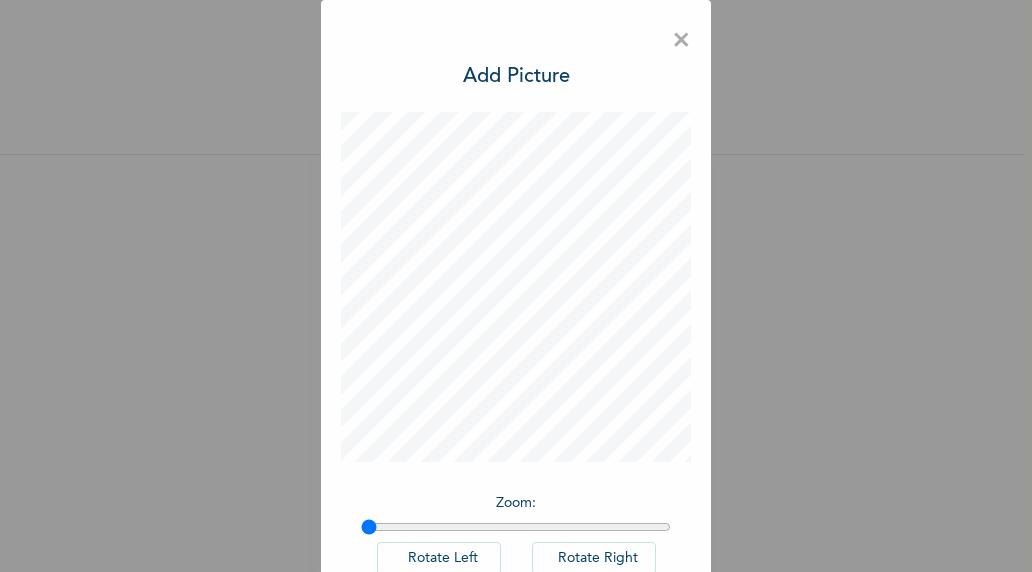 scroll, scrollTop: 36, scrollLeft: 0, axis: vertical 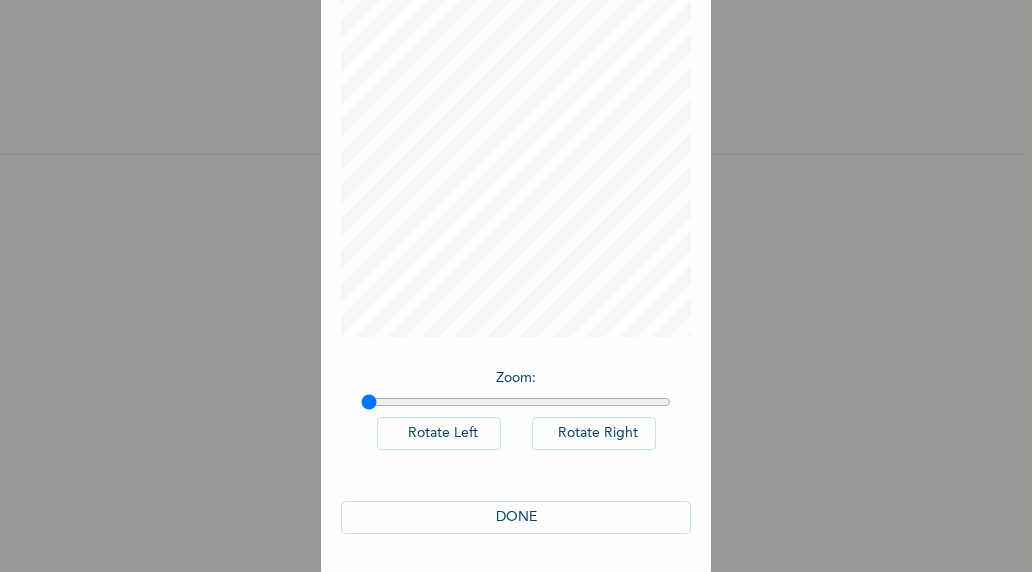 click on "DONE" at bounding box center (516, 517) 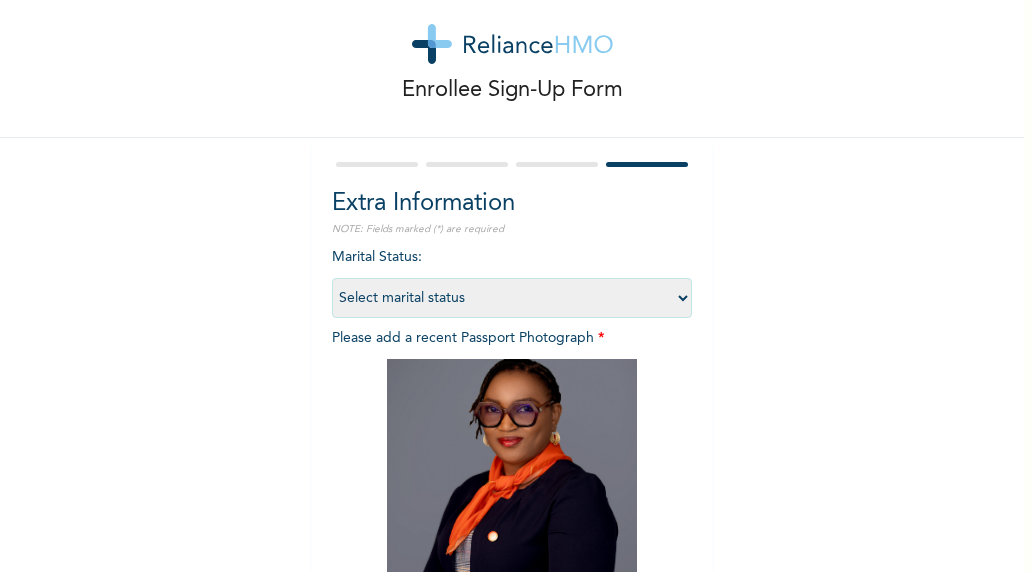 click on "Select marital status Single Married Divorced Widow/Widower" at bounding box center (512, 298) 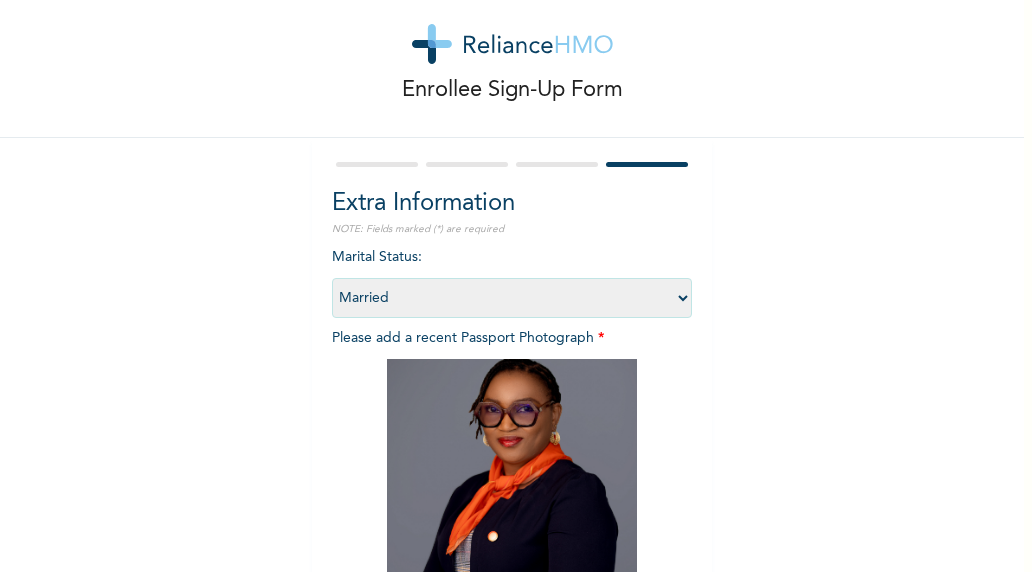 click on "Select marital status Single Married Divorced Widow/Widower" at bounding box center (512, 298) 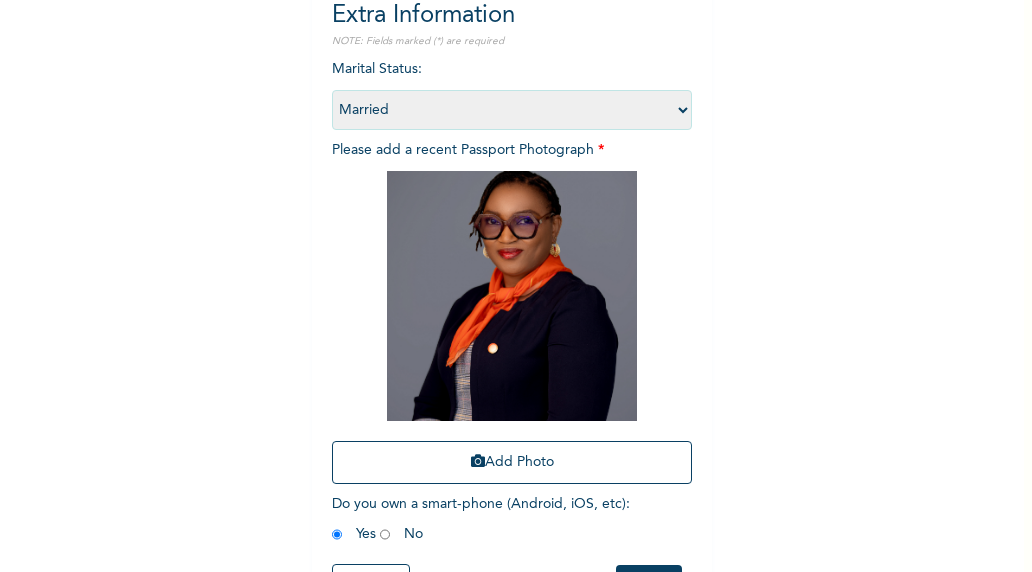 scroll, scrollTop: 306, scrollLeft: 0, axis: vertical 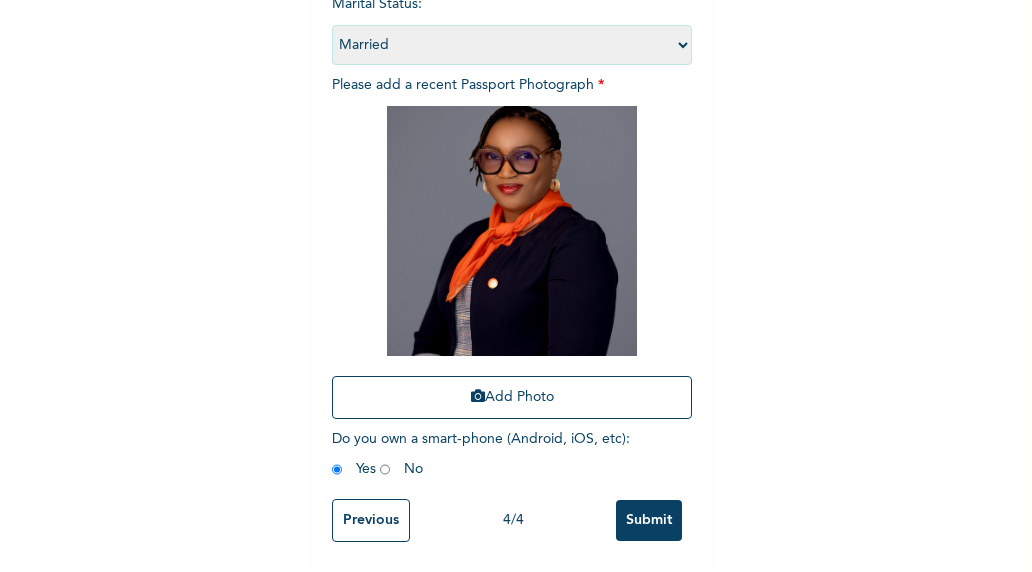 click on "Submit" at bounding box center (649, 520) 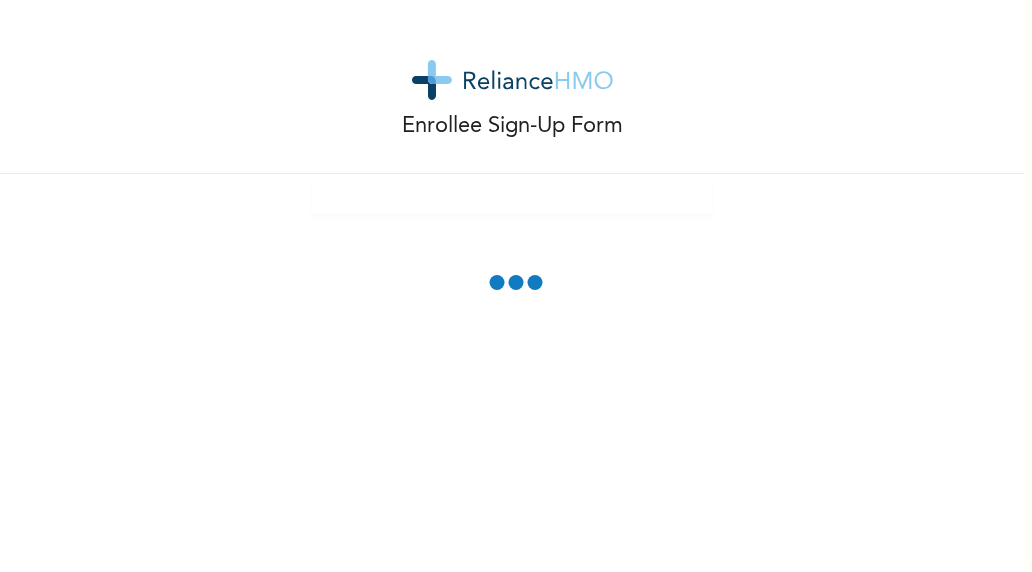 scroll, scrollTop: 0, scrollLeft: 0, axis: both 